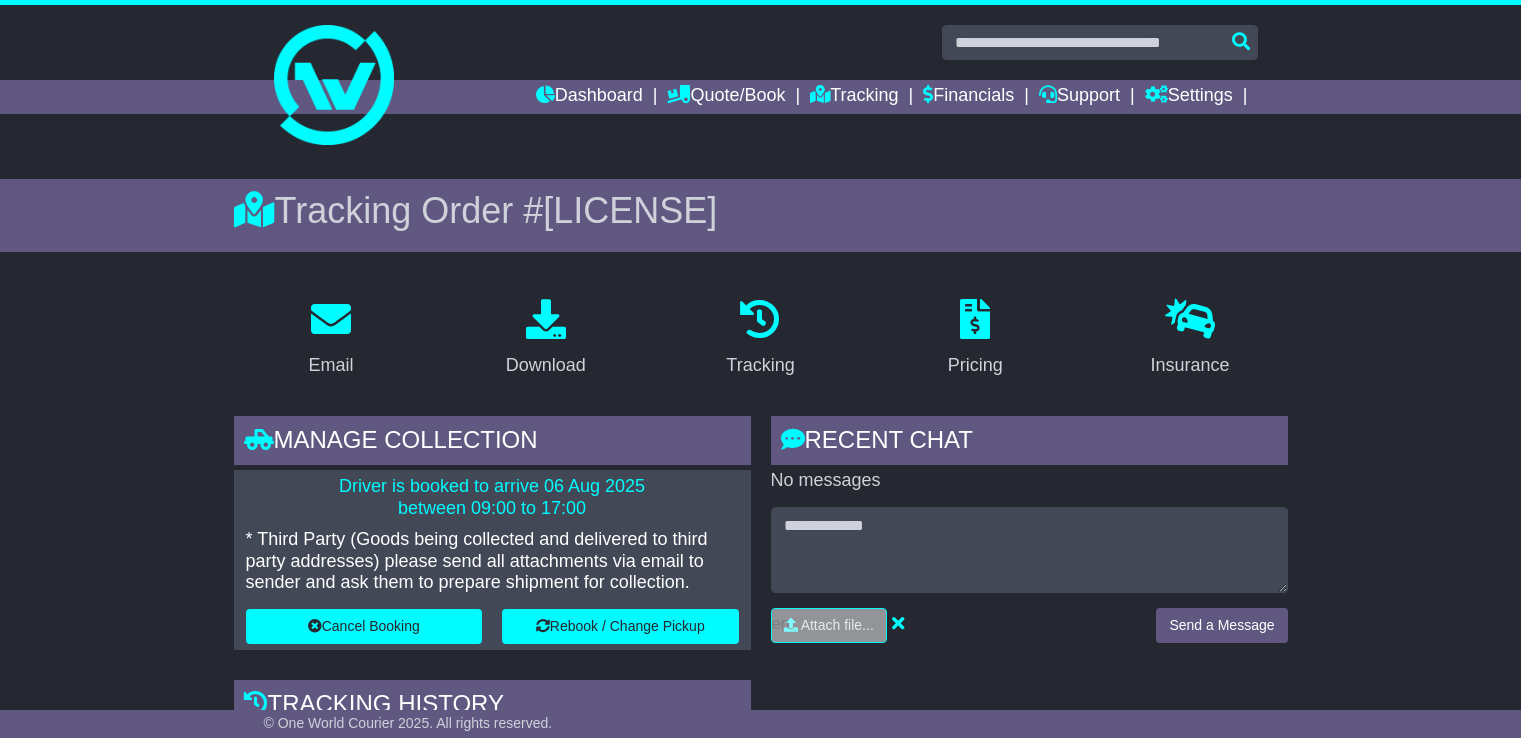 scroll, scrollTop: 0, scrollLeft: 0, axis: both 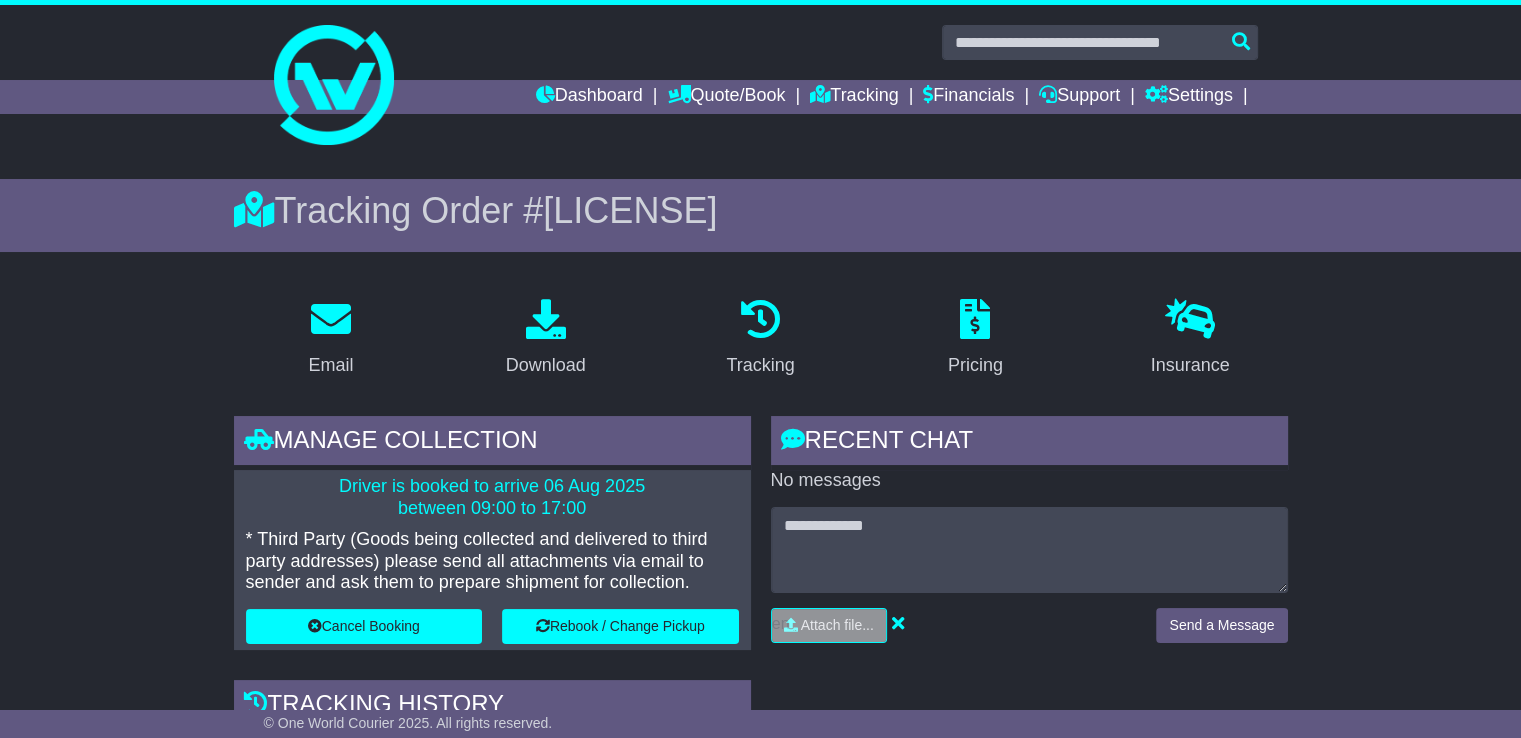 click on "Quote/Book" at bounding box center (726, 97) 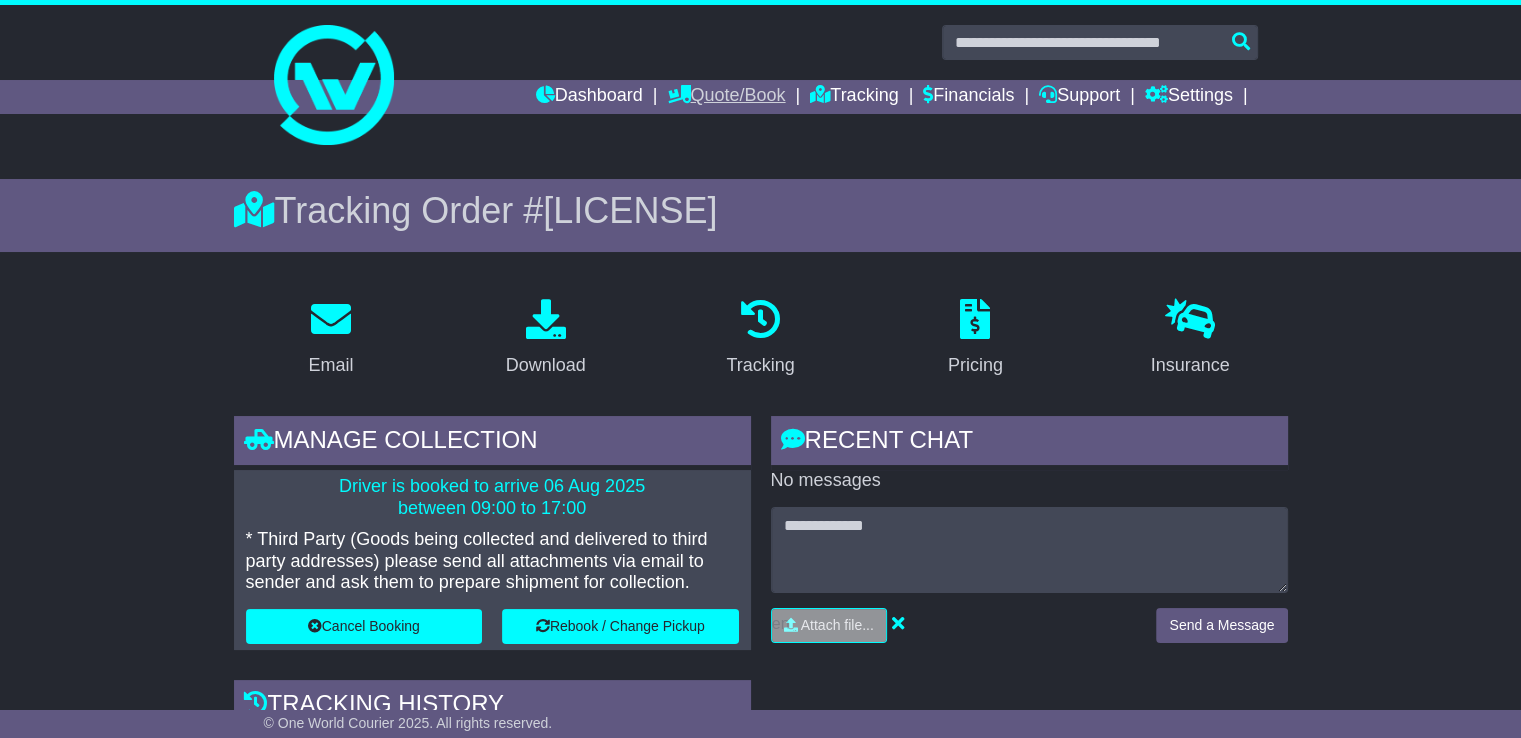 scroll, scrollTop: 0, scrollLeft: 0, axis: both 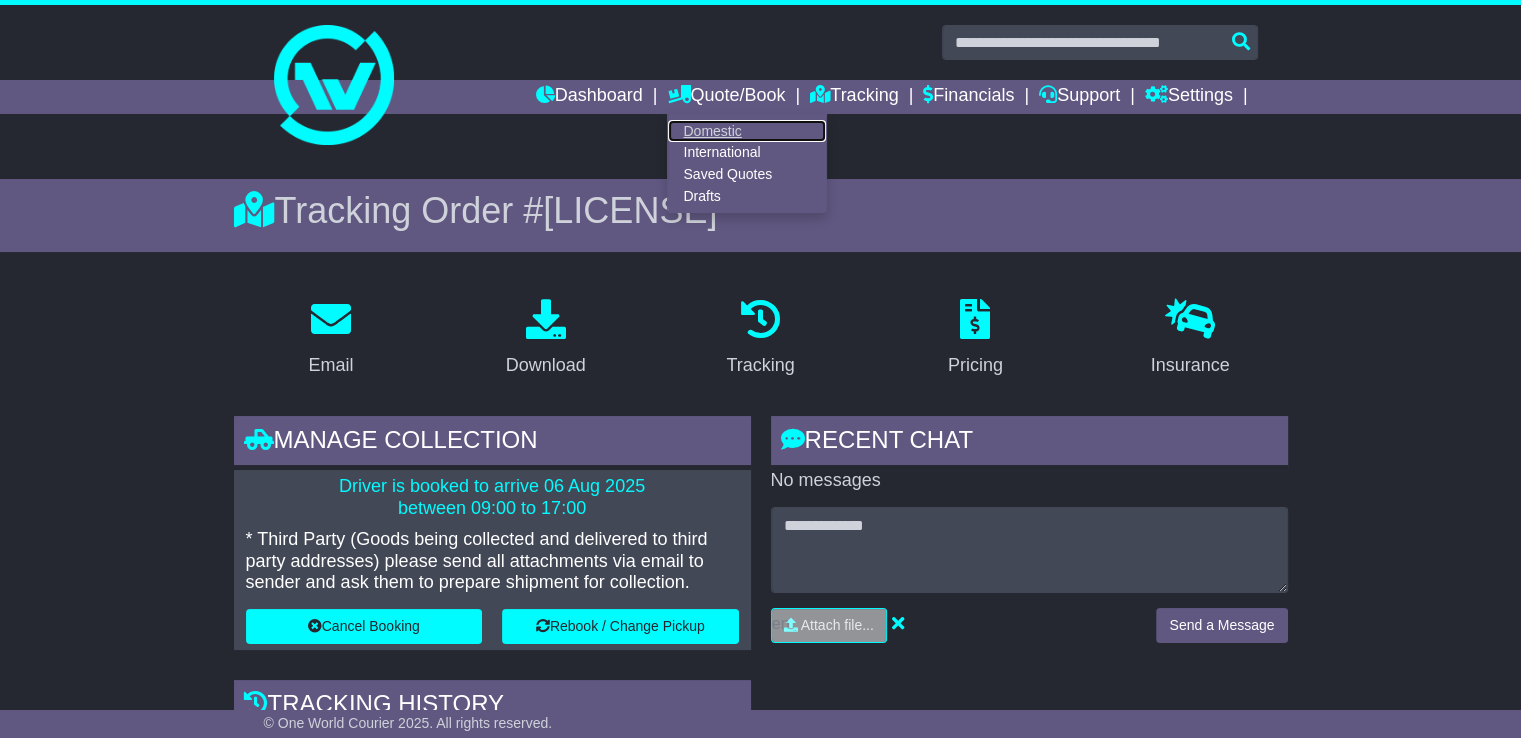 click on "Domestic" at bounding box center (747, 131) 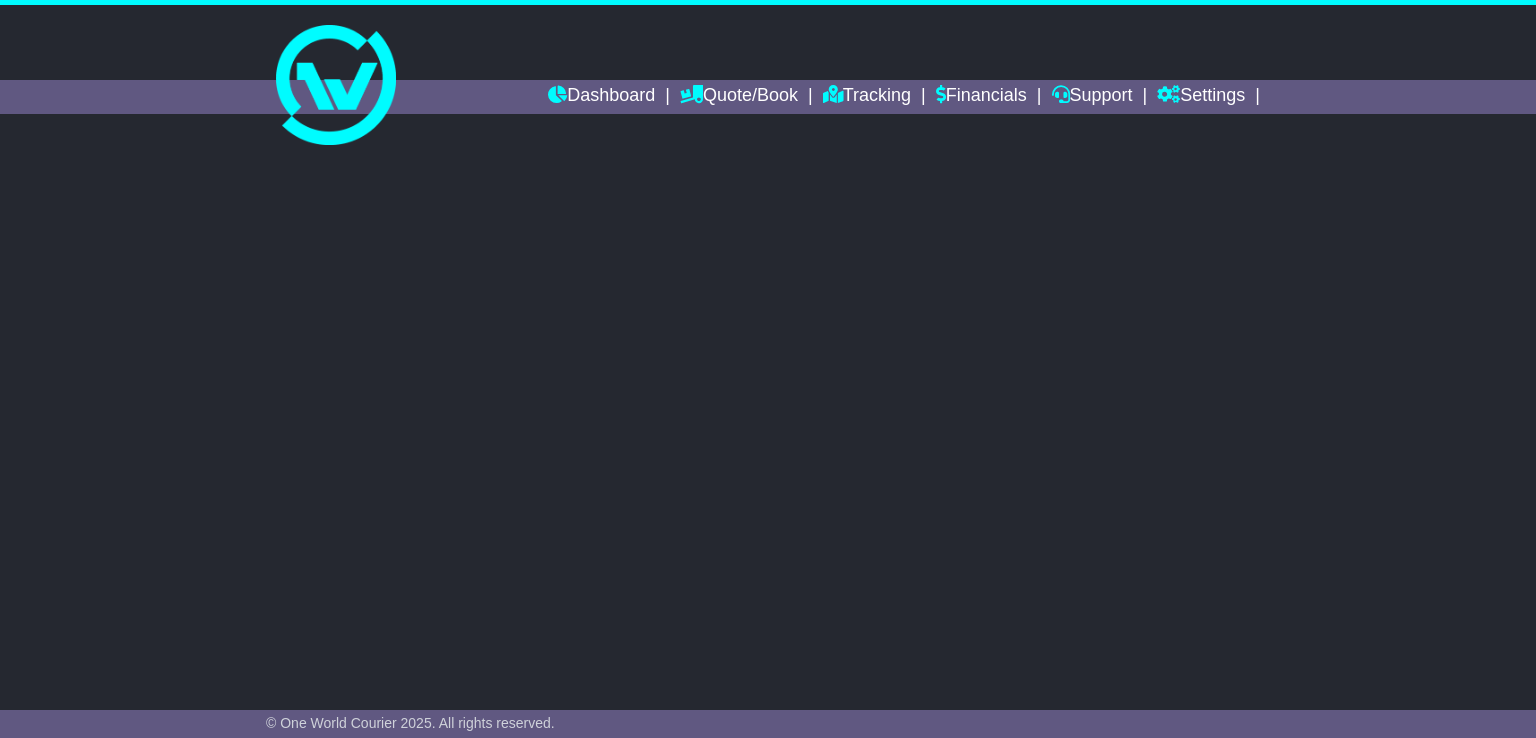 scroll, scrollTop: 0, scrollLeft: 0, axis: both 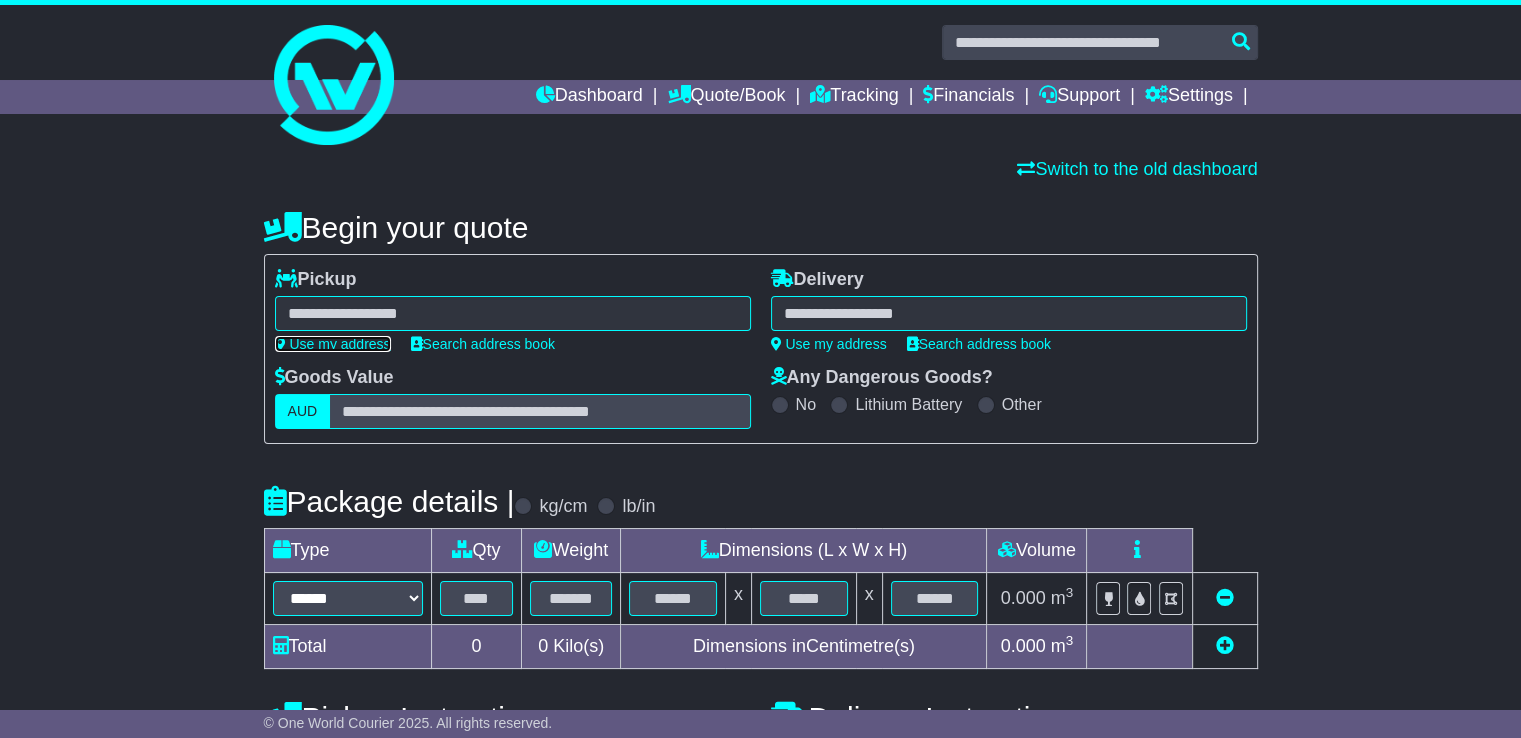 click on "Use my address" at bounding box center (333, 344) 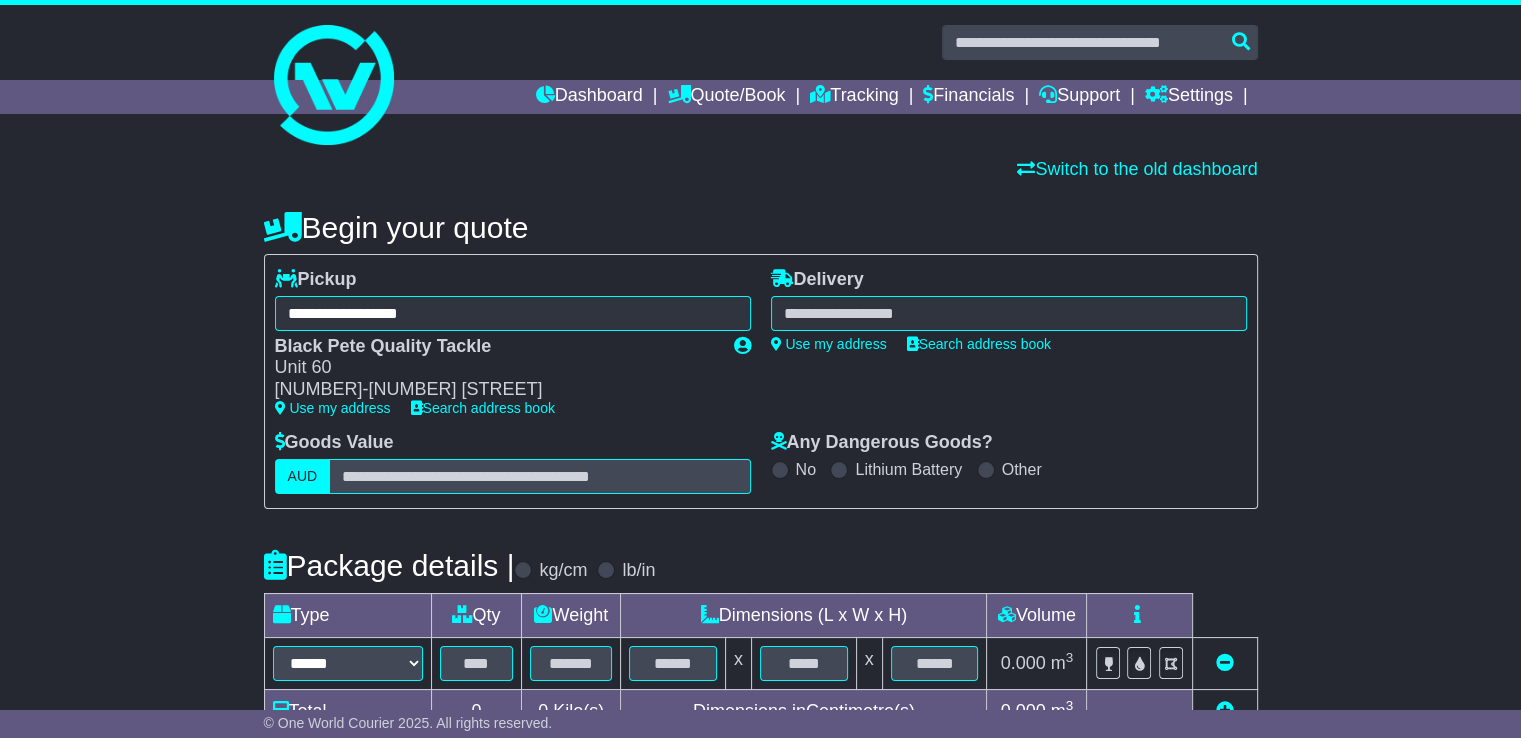 click on "**********" at bounding box center (1009, 310) 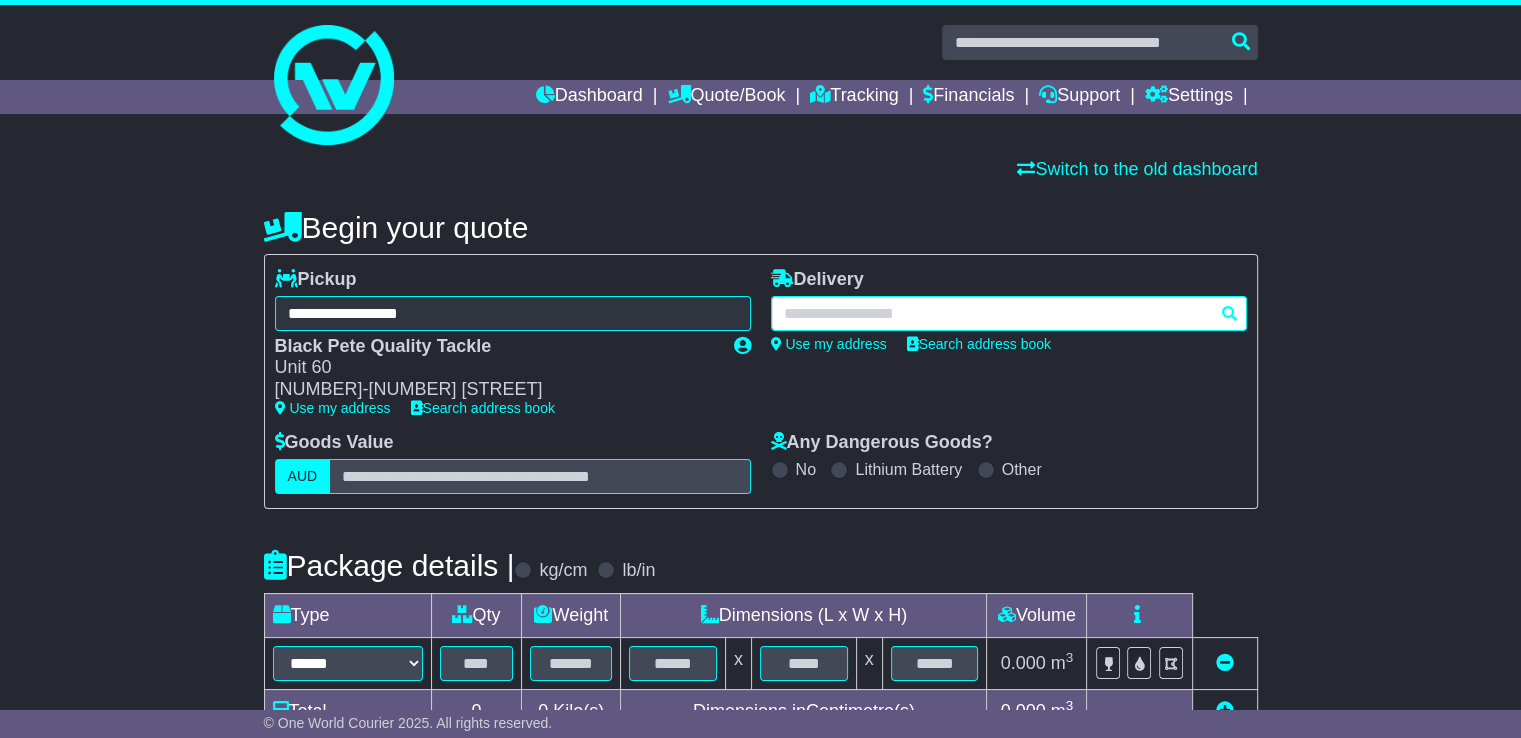 click at bounding box center [1009, 313] 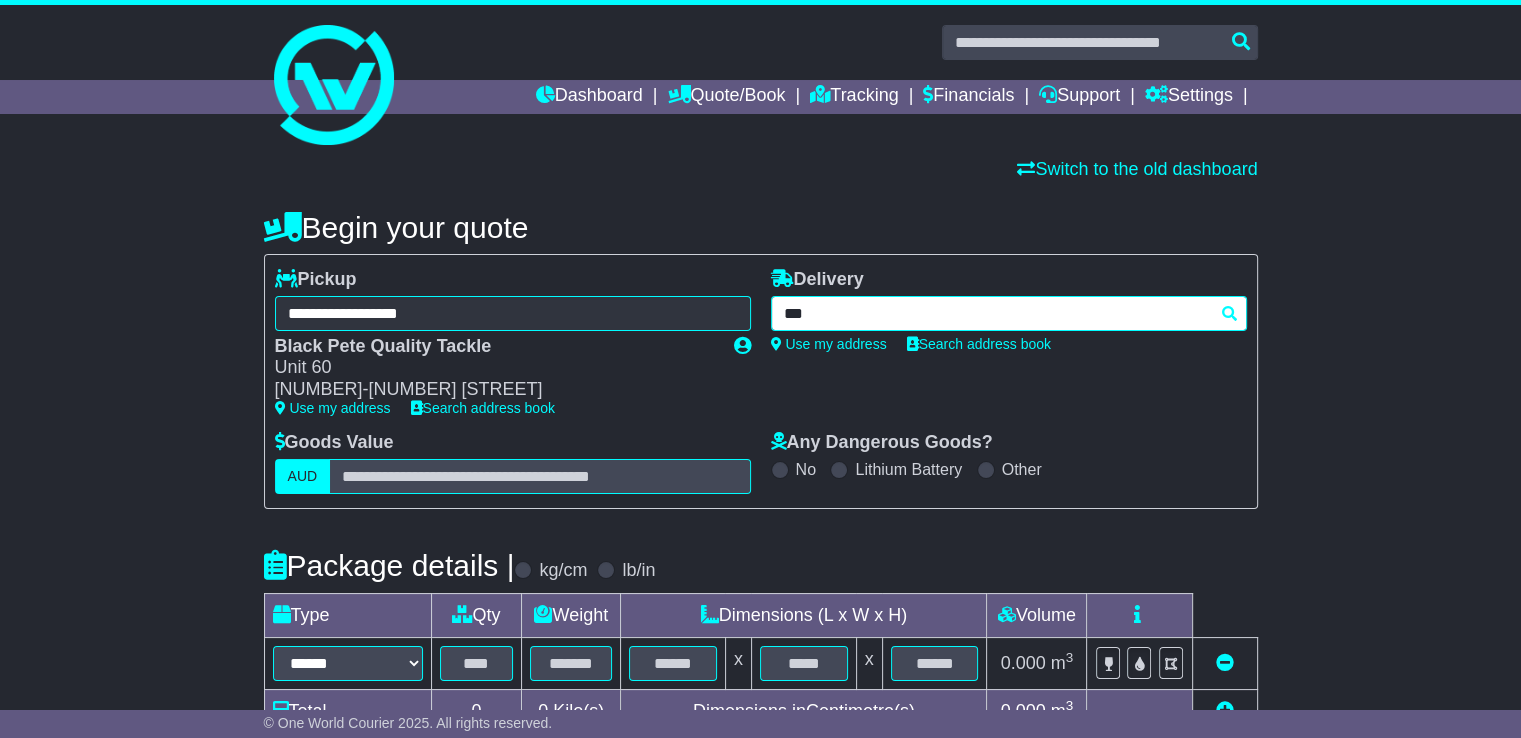type on "****" 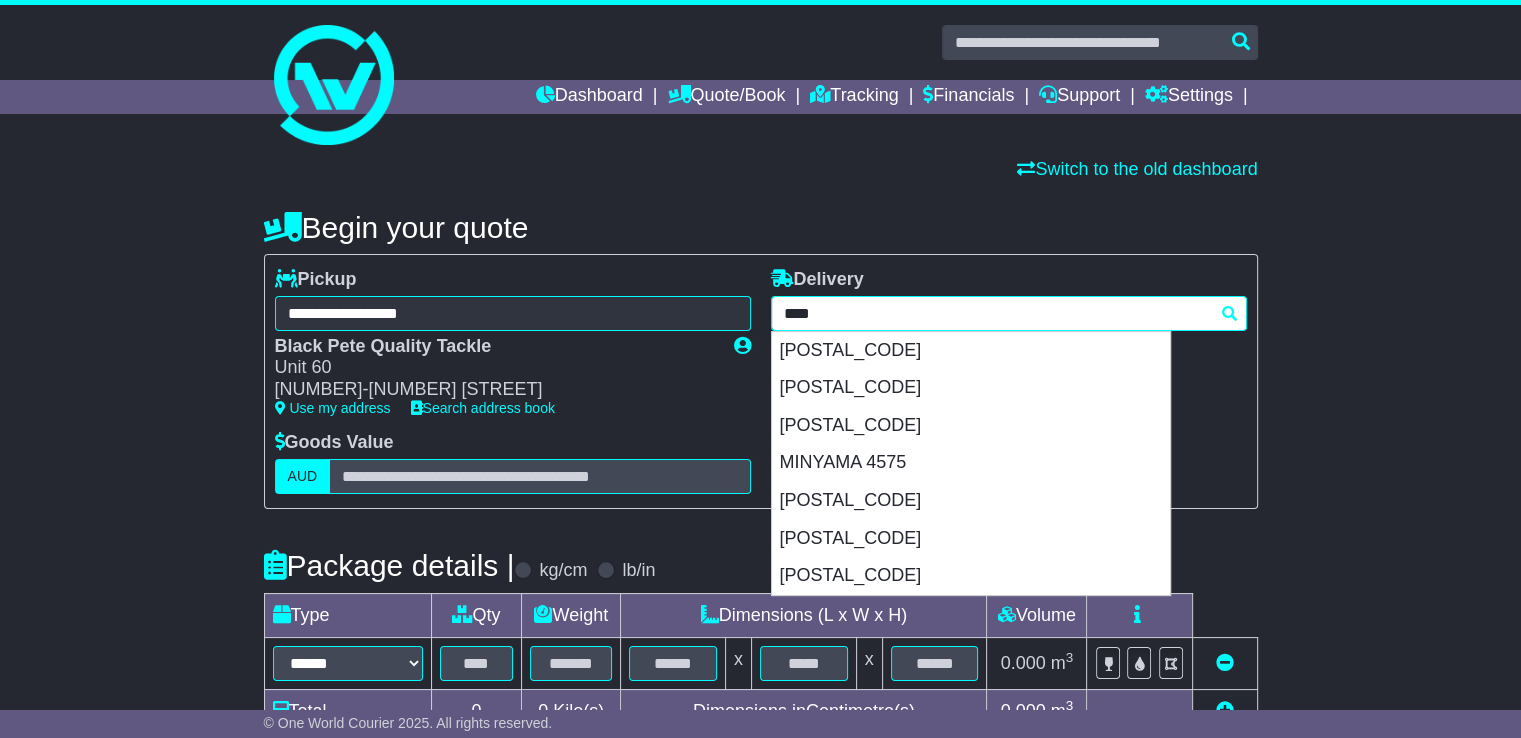 click on "[POSTAL_CODE]" at bounding box center [971, 351] 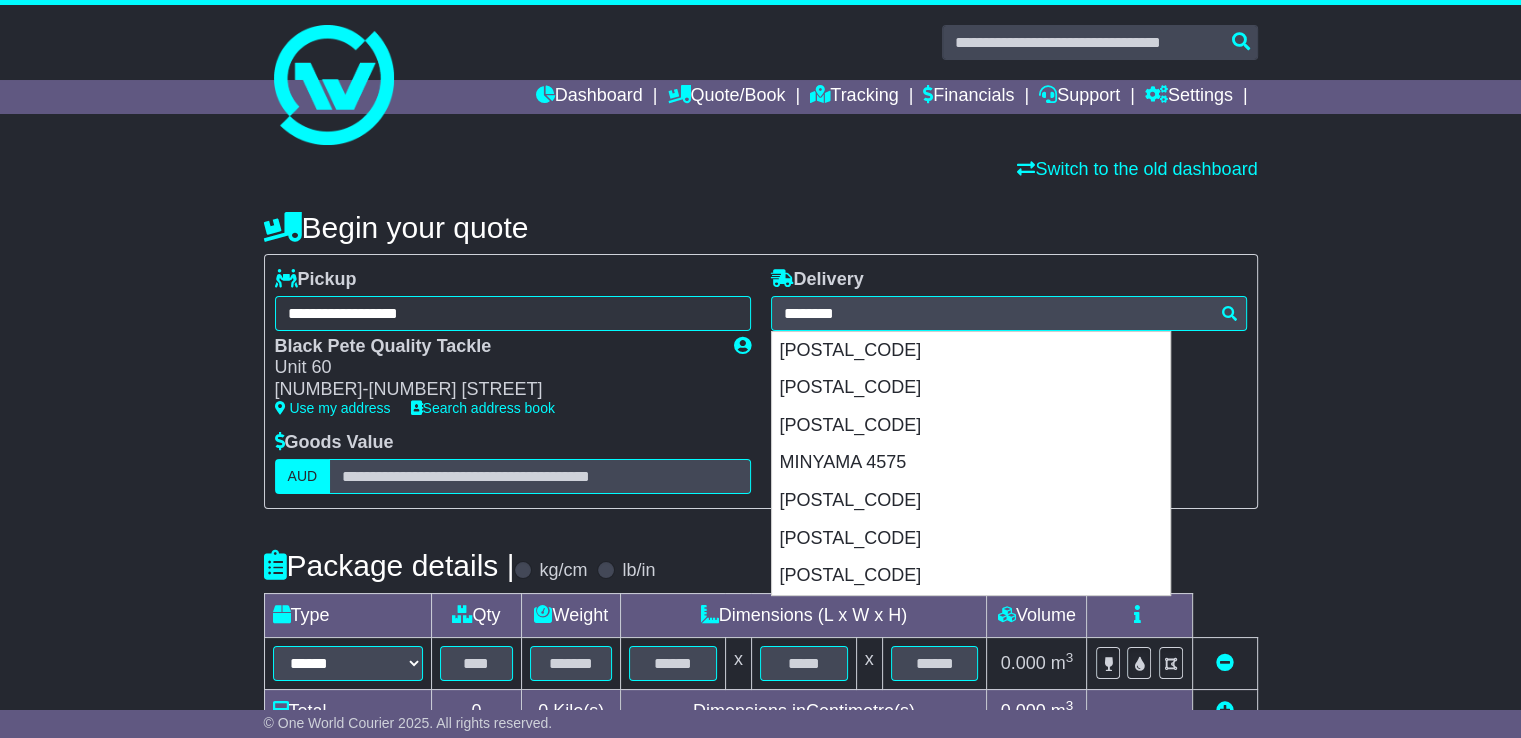 type on "**********" 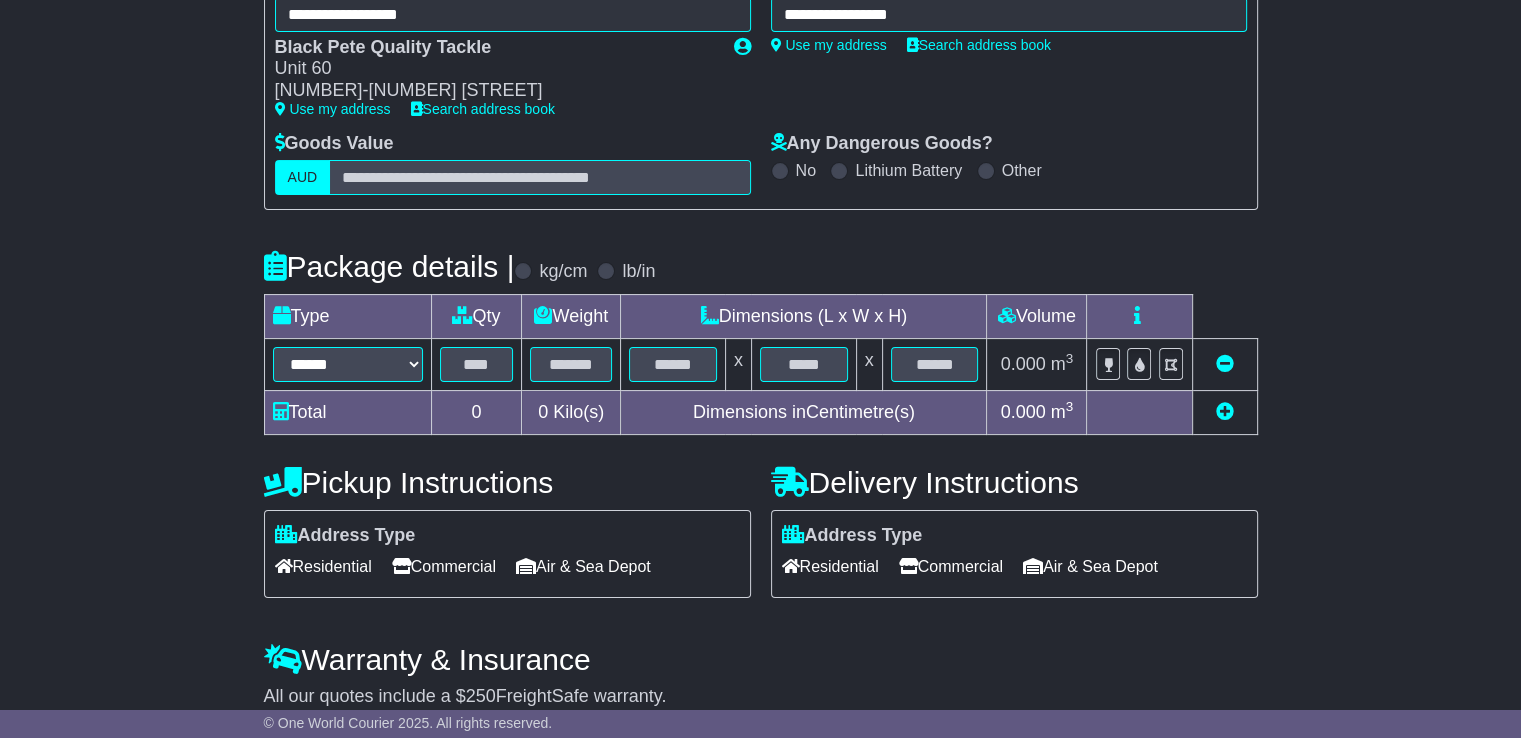 scroll, scrollTop: 300, scrollLeft: 0, axis: vertical 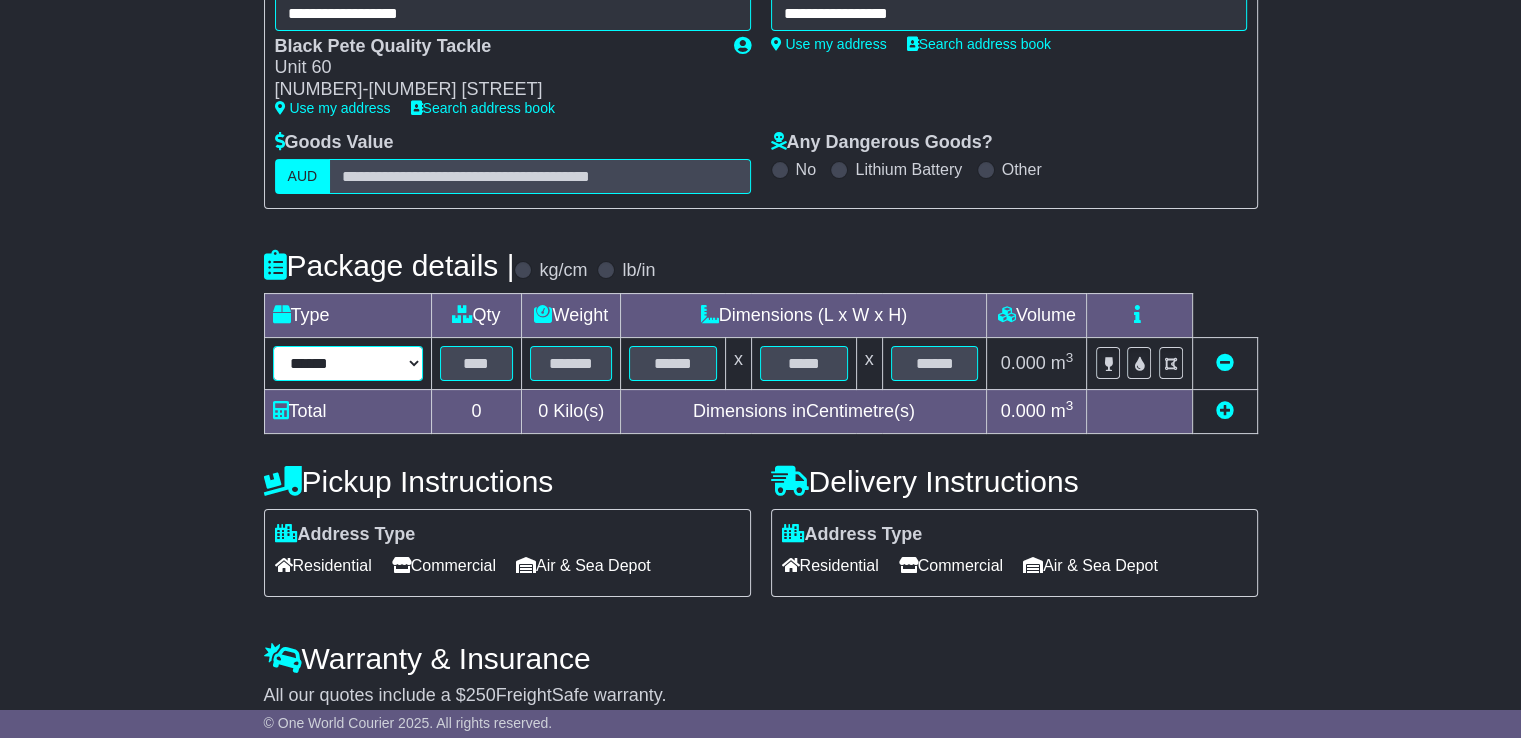 click on "****** ****** *** ******** ***** **** **** ****** *** *******" at bounding box center (348, 363) 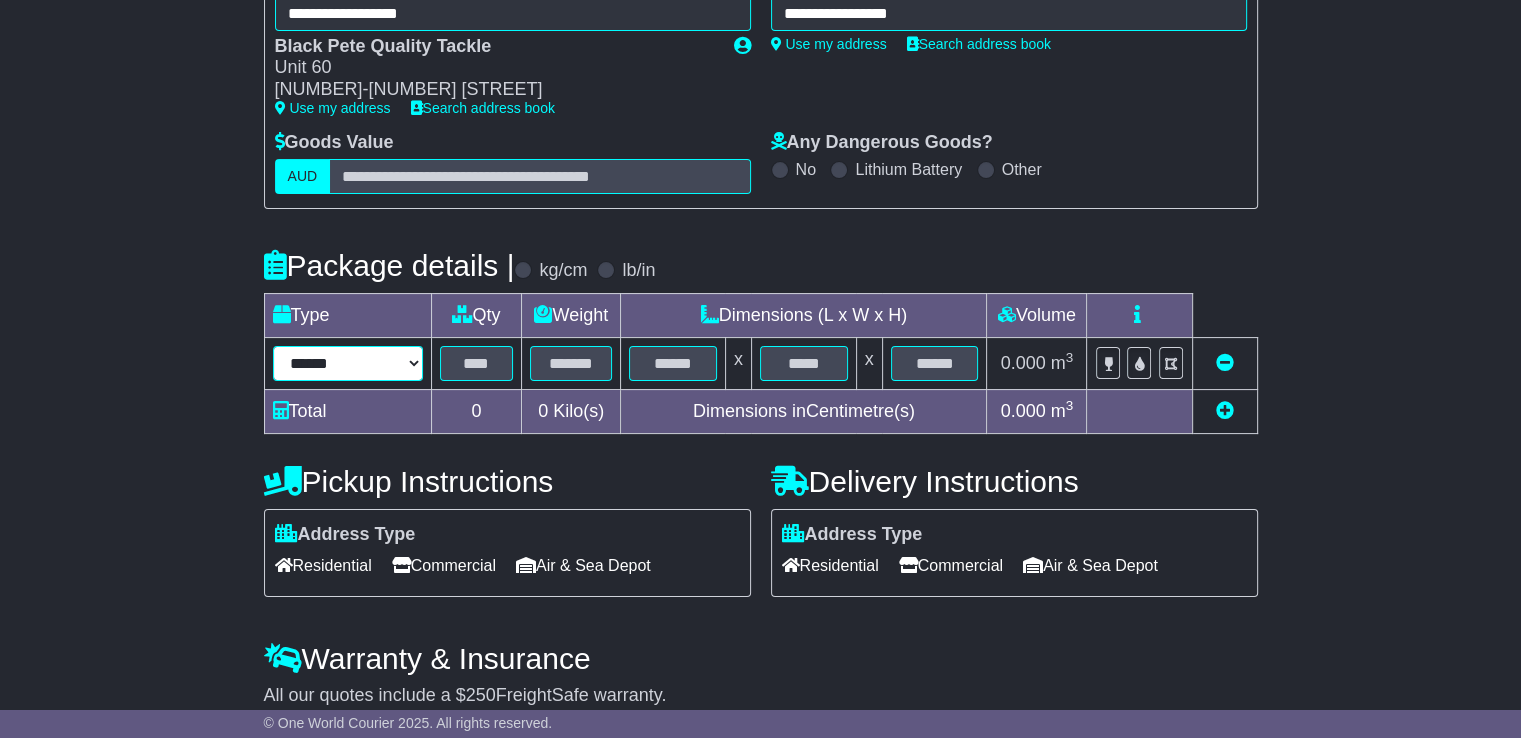 select on "****" 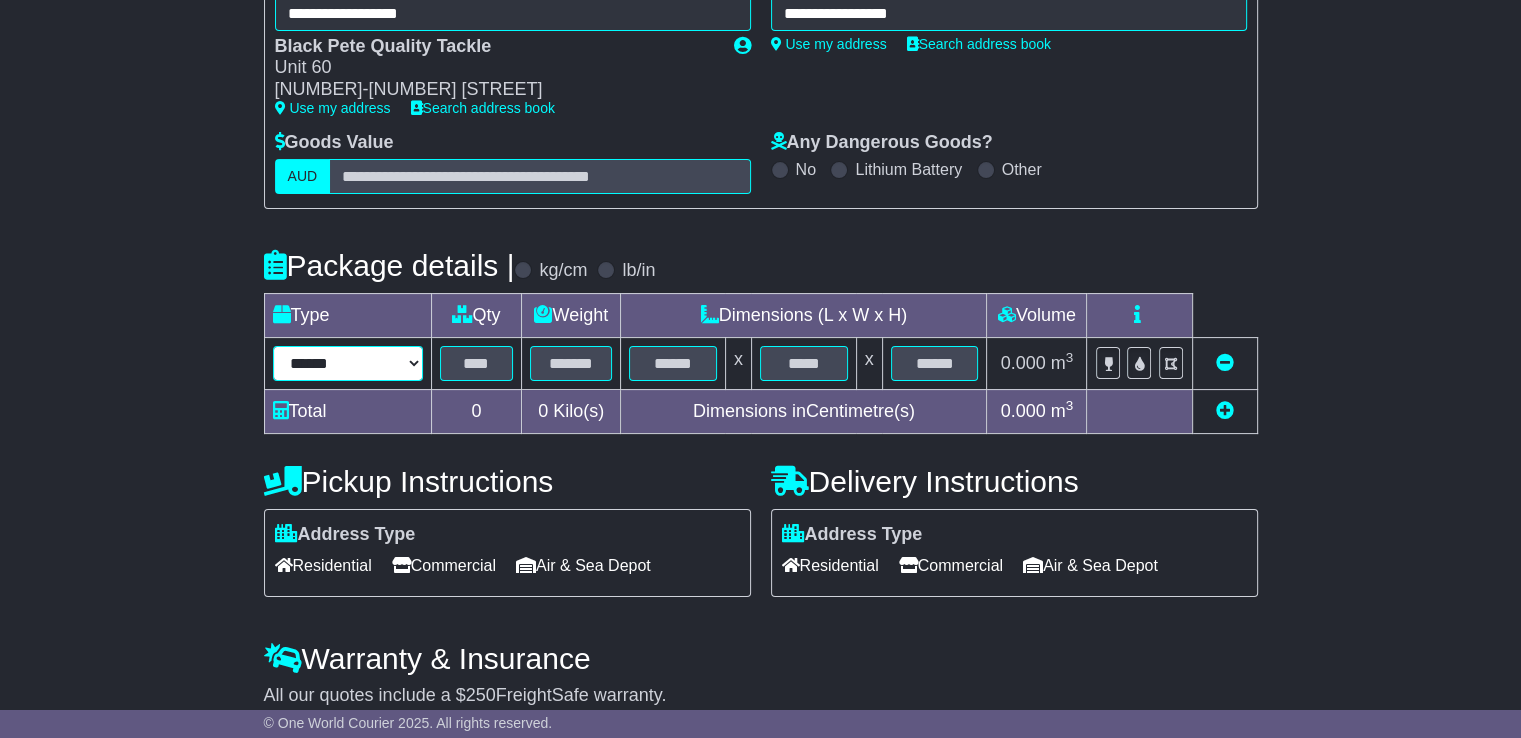 click on "****** ****** *** ******** ***** **** **** ****** *** *******" at bounding box center (348, 363) 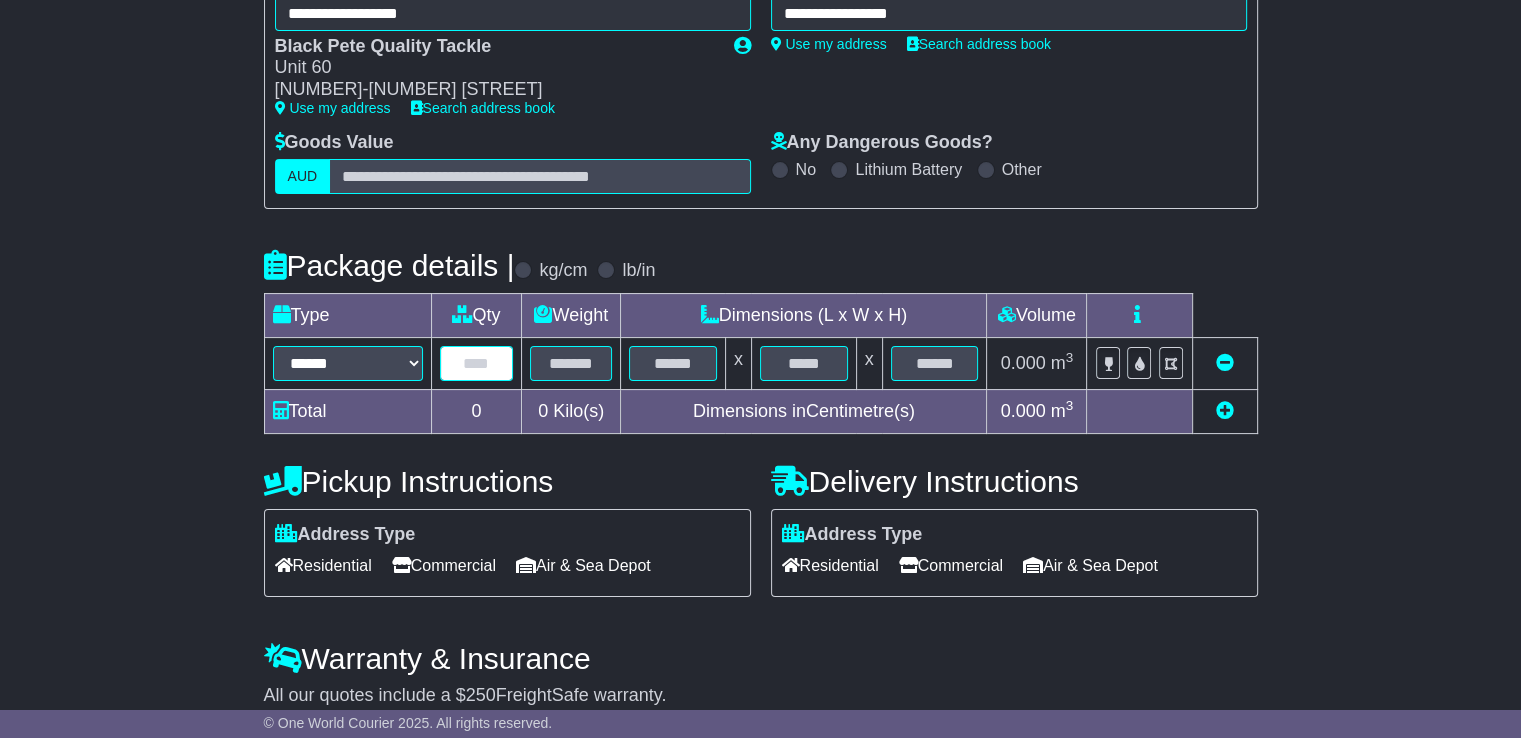 click at bounding box center (477, 363) 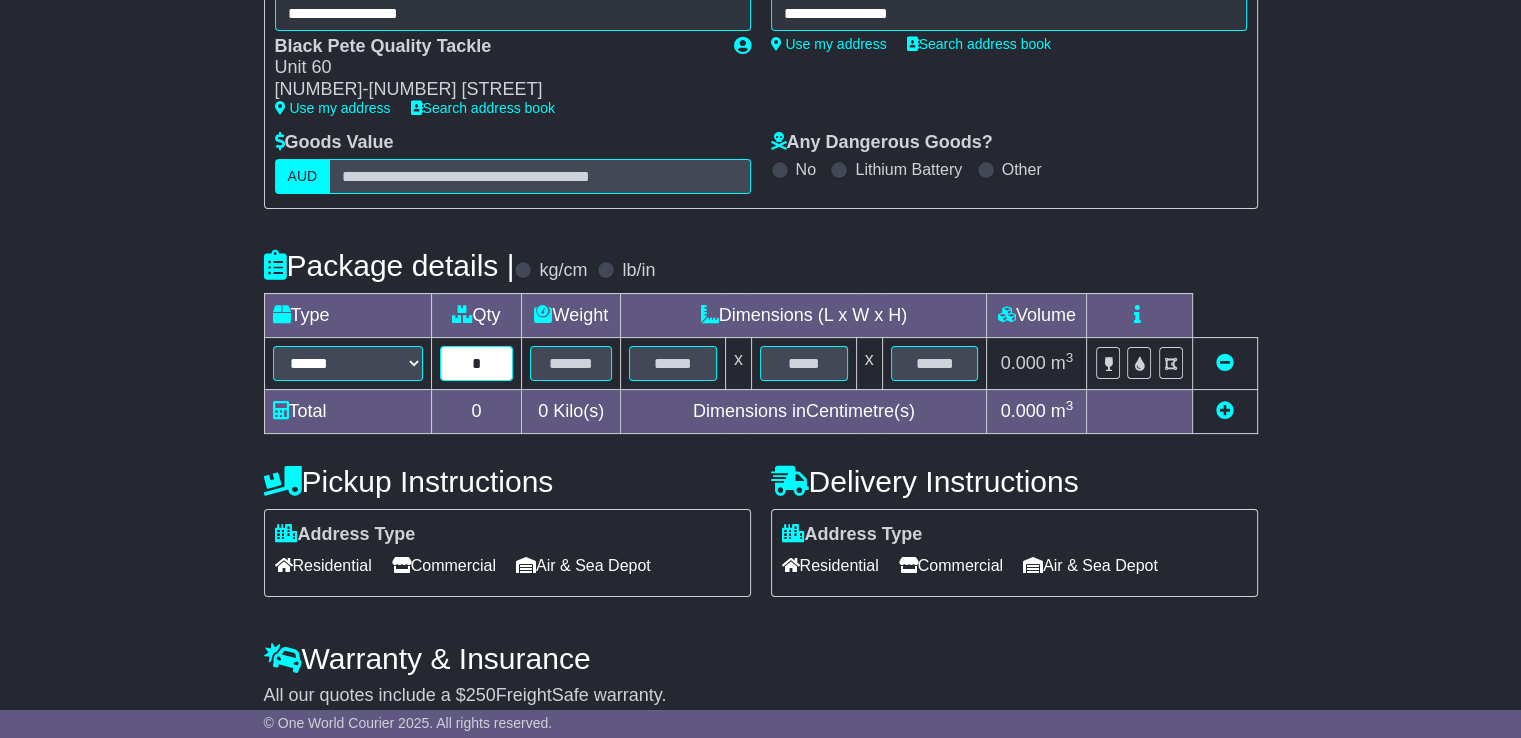 type on "*" 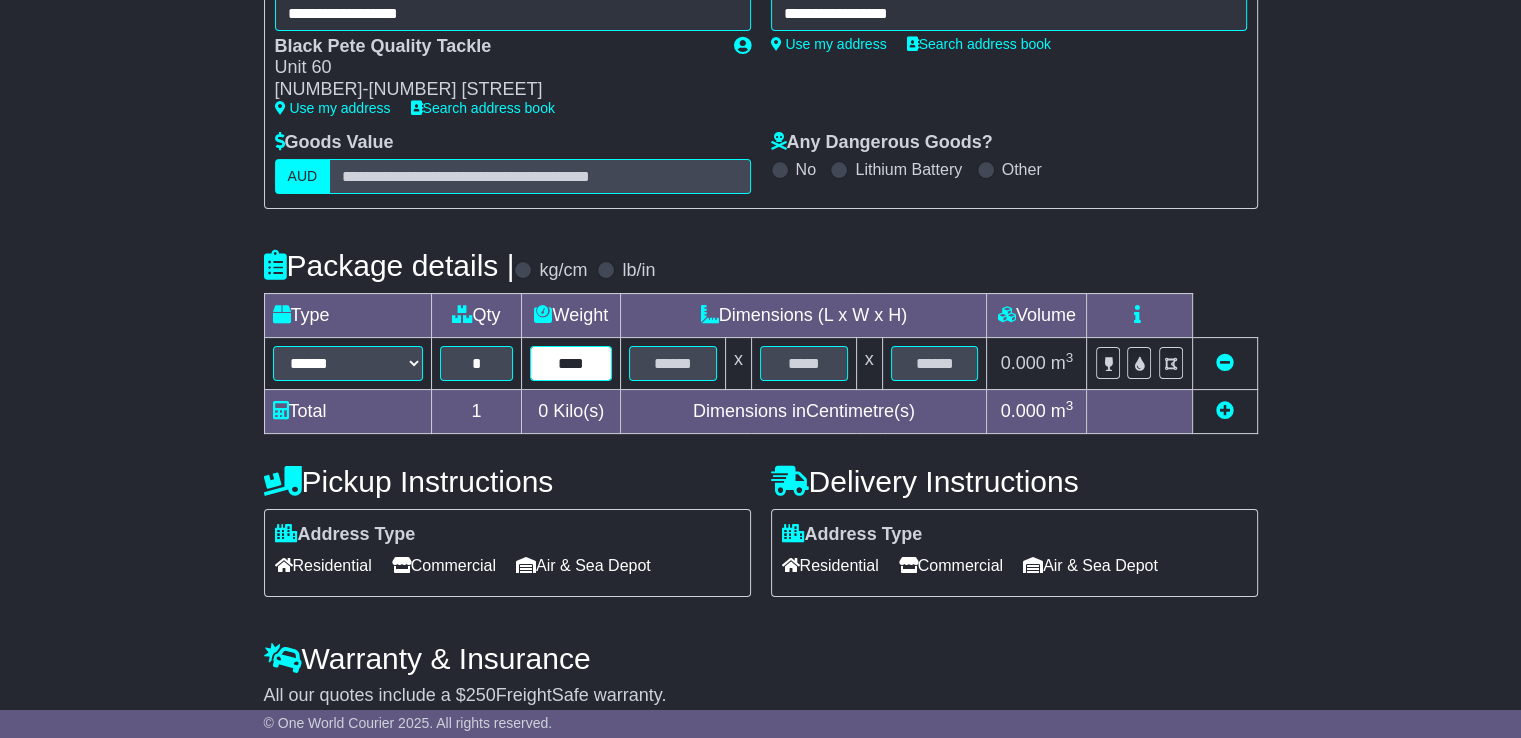 type on "****" 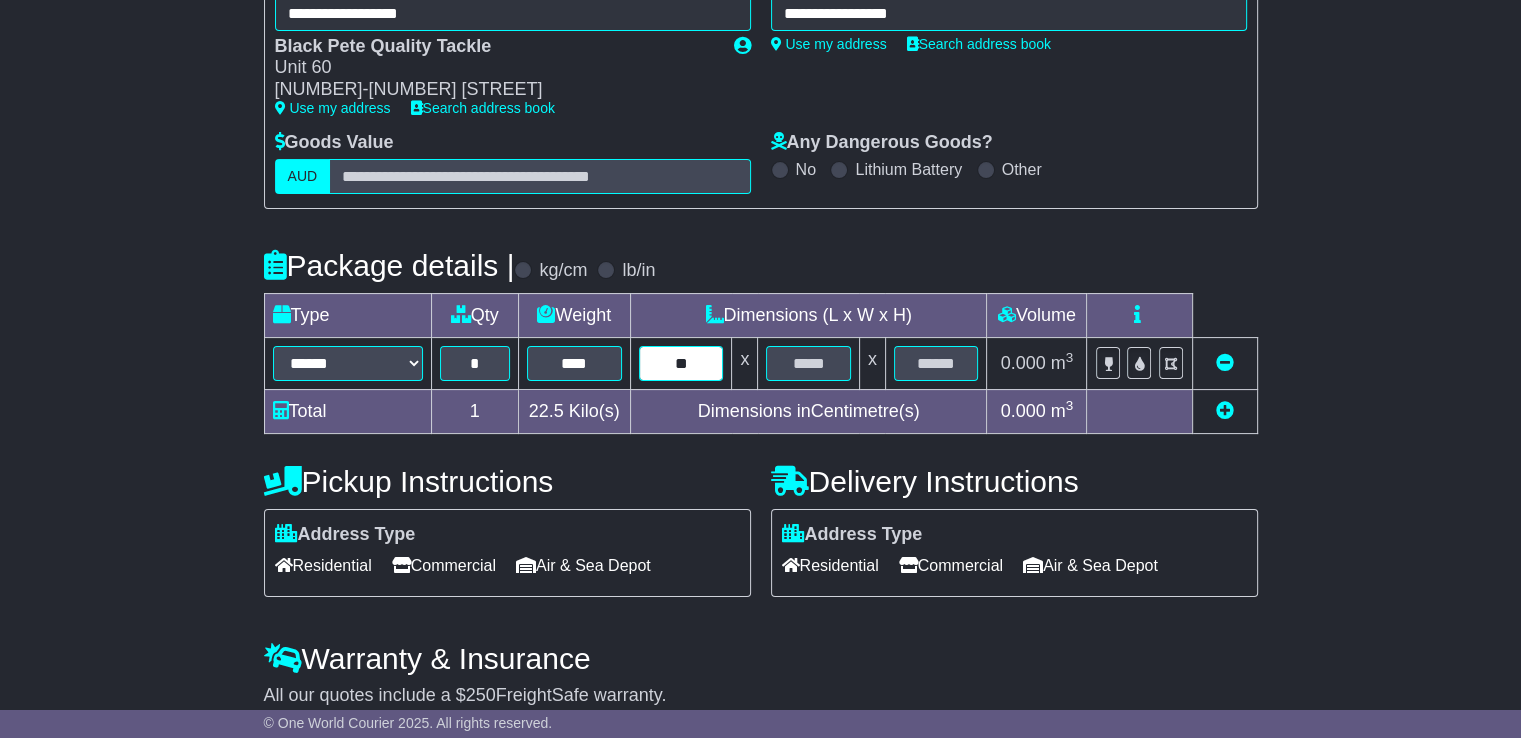 type on "**" 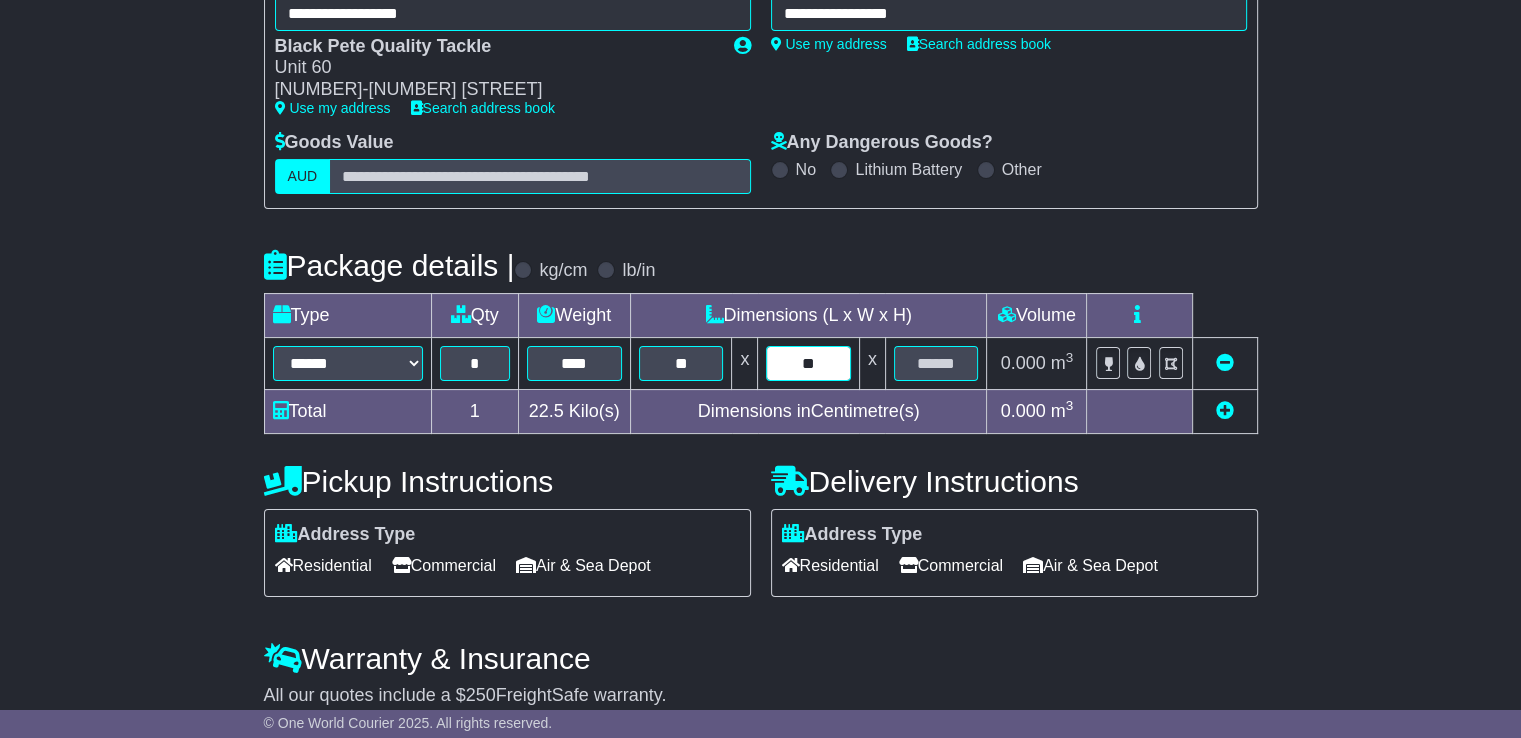 type on "**" 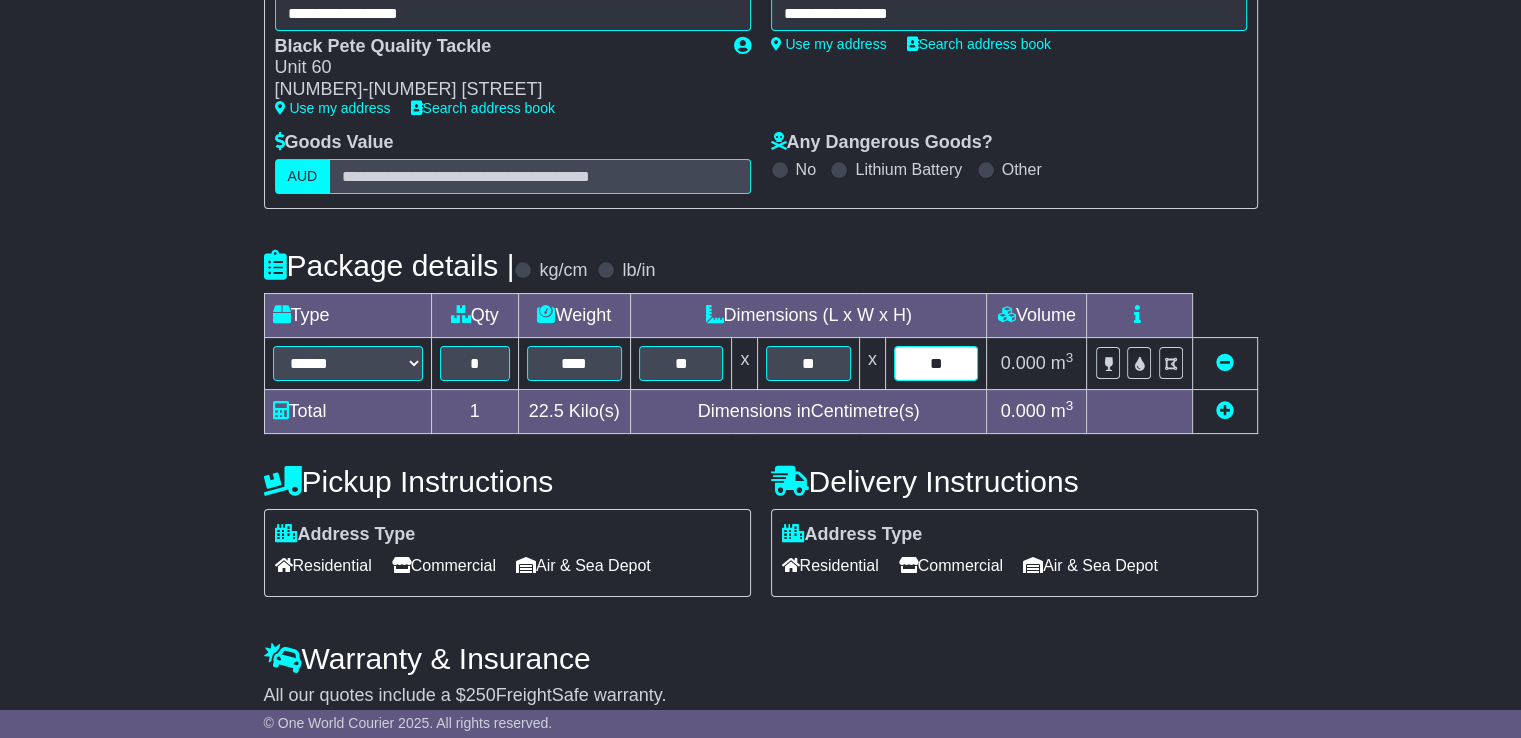 type on "**" 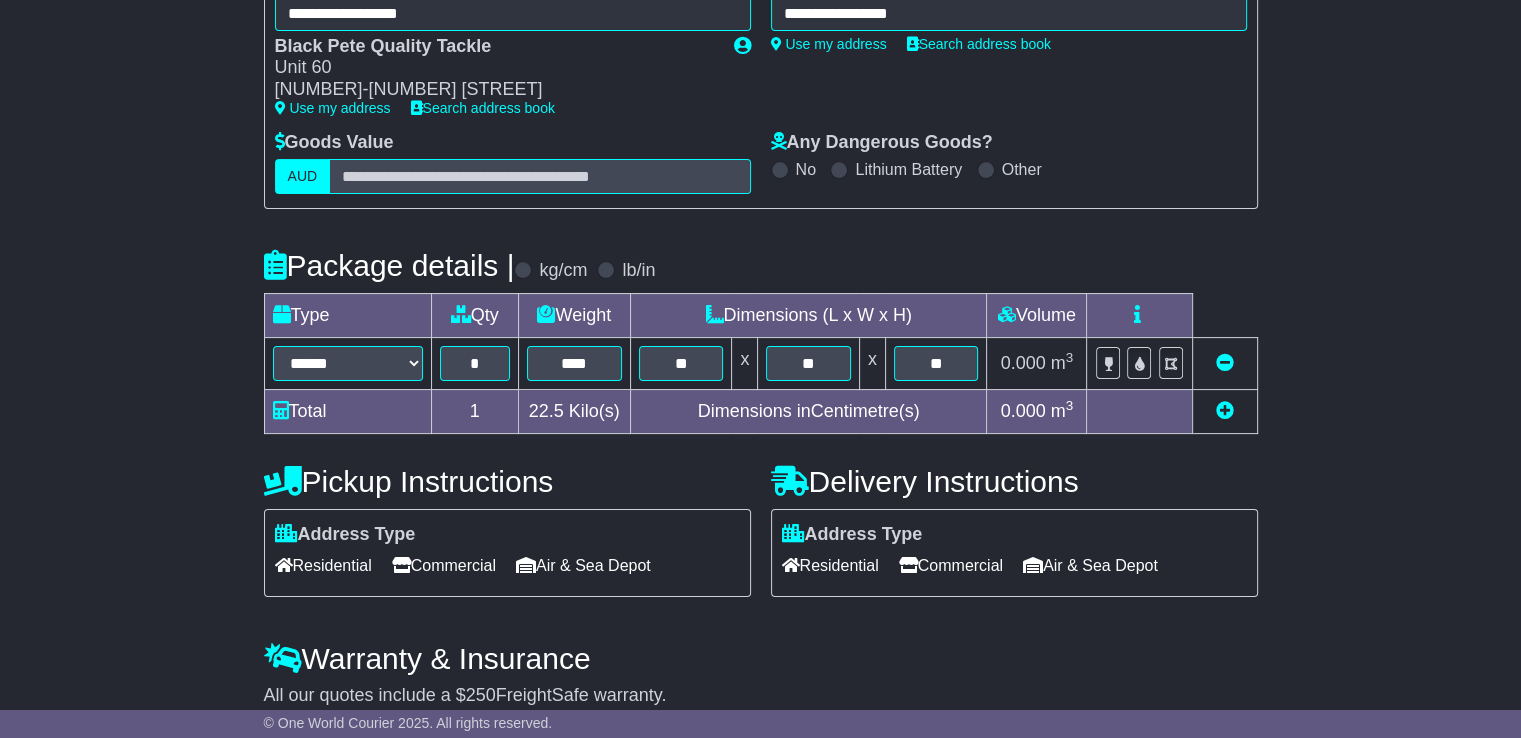 click on "Commercial" at bounding box center (951, 565) 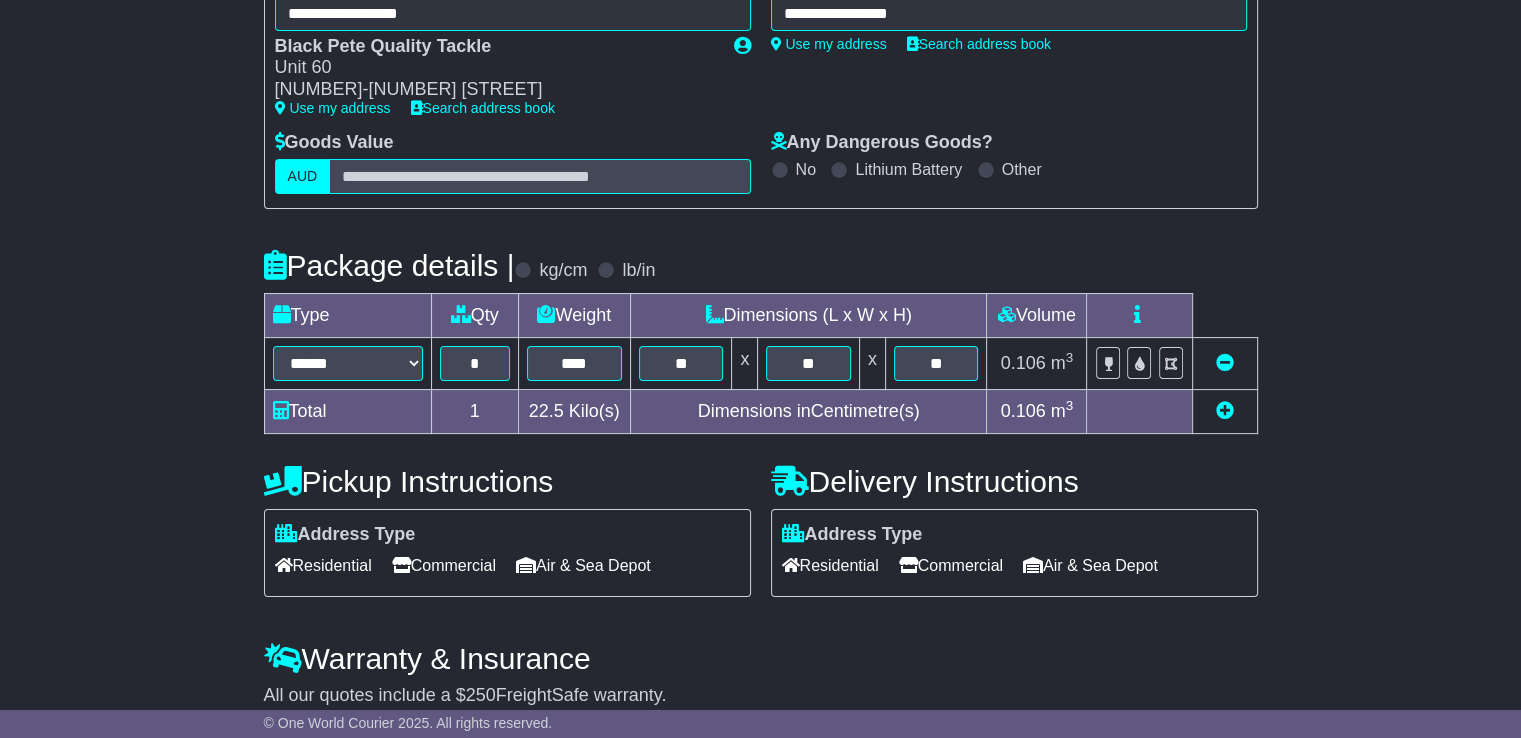 click at bounding box center (1225, 410) 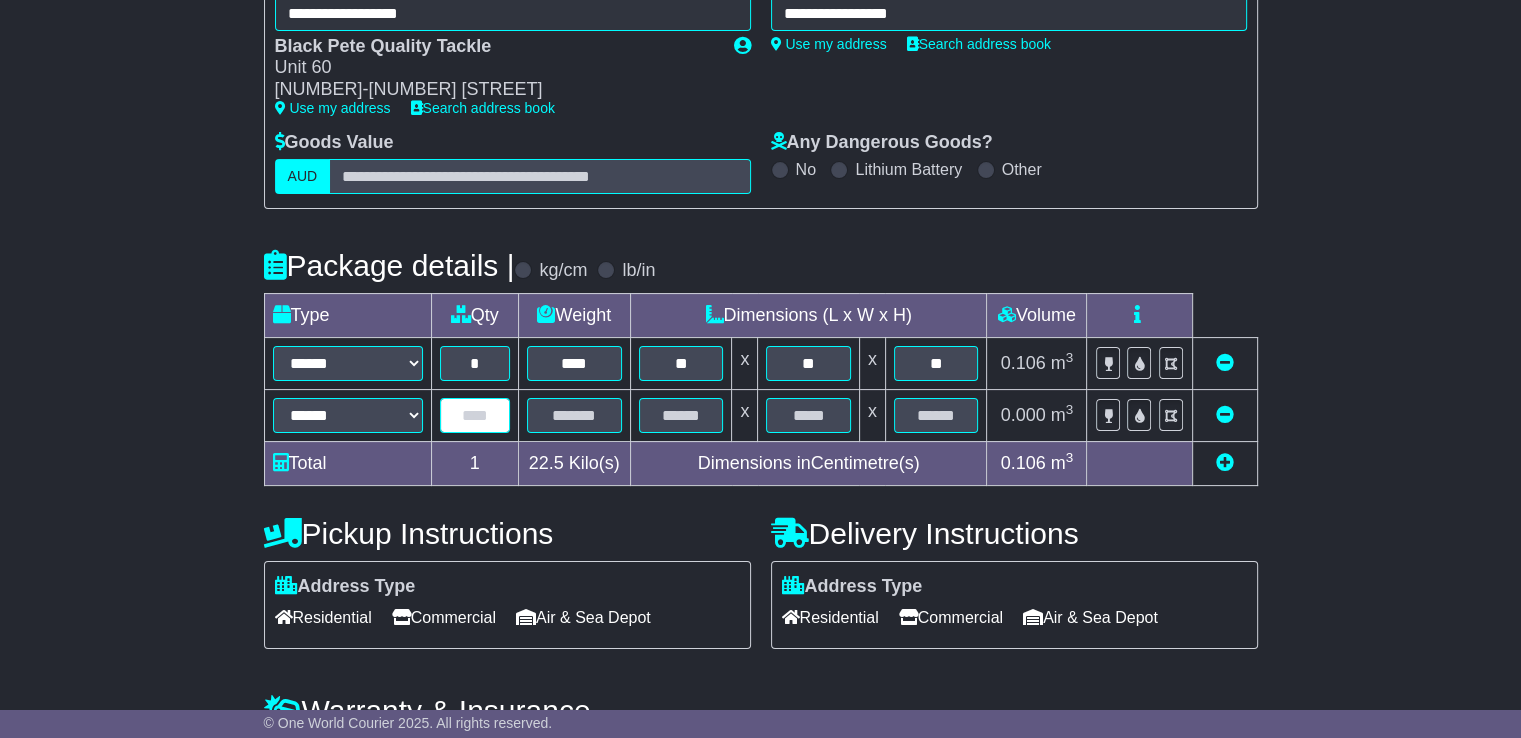 click at bounding box center [475, 415] 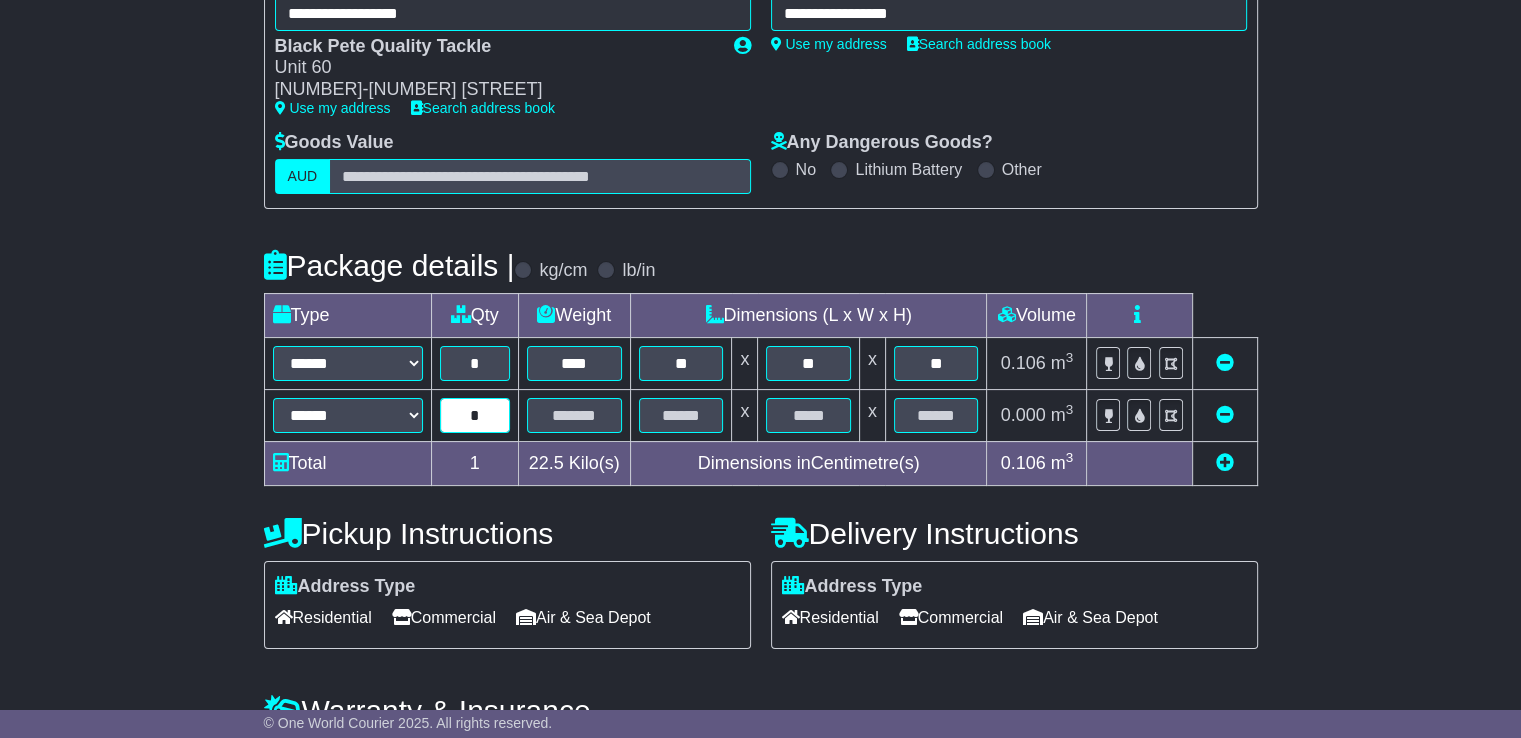 type on "*" 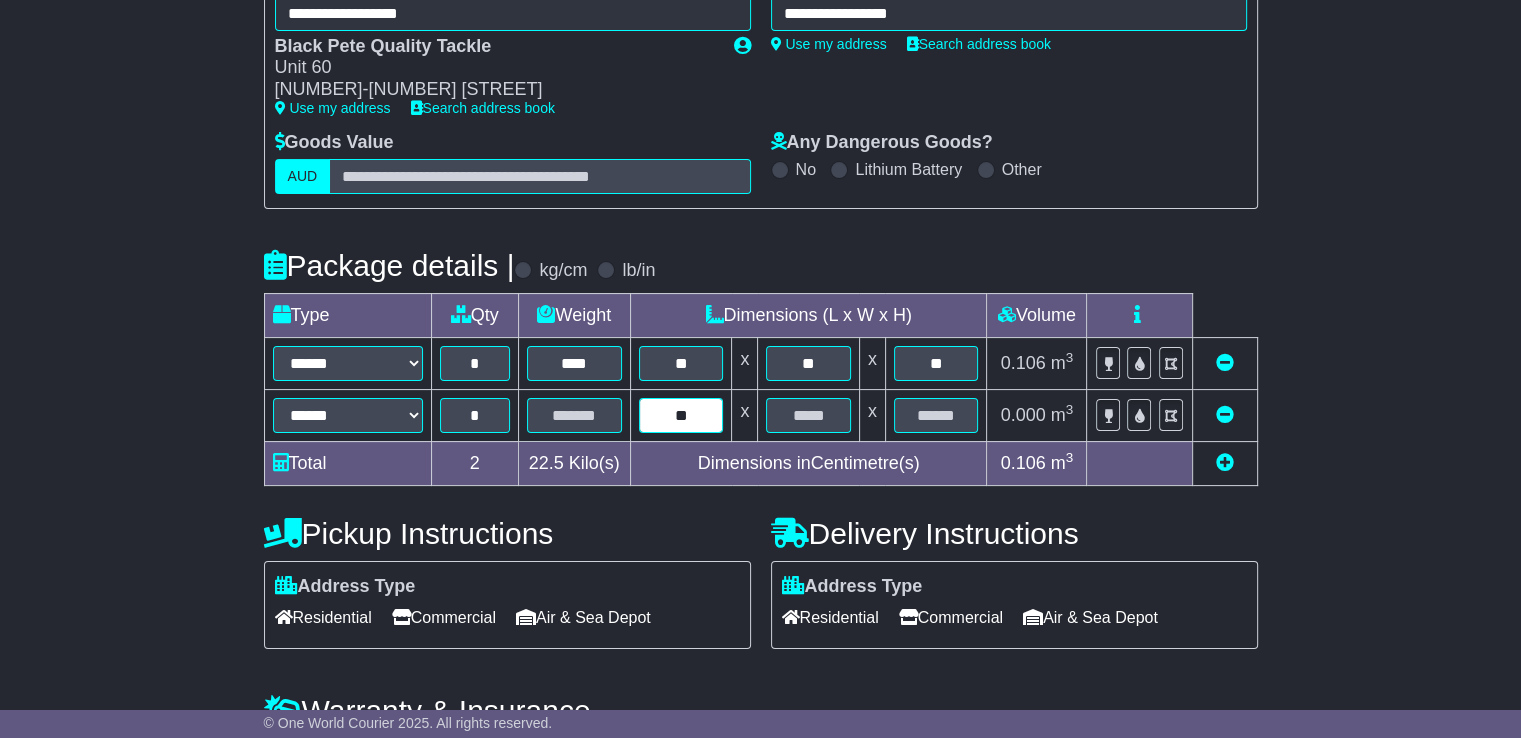 type on "**" 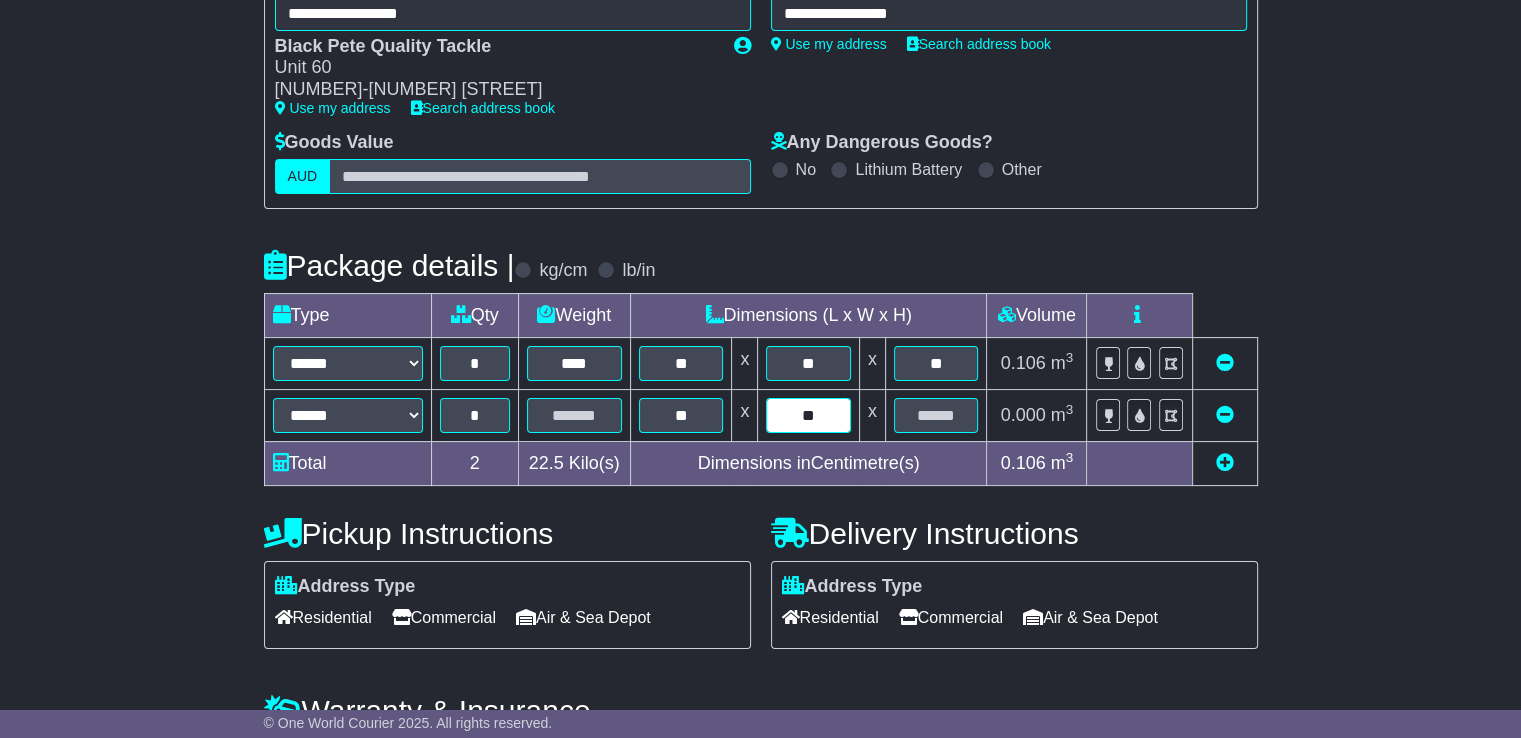 type on "**" 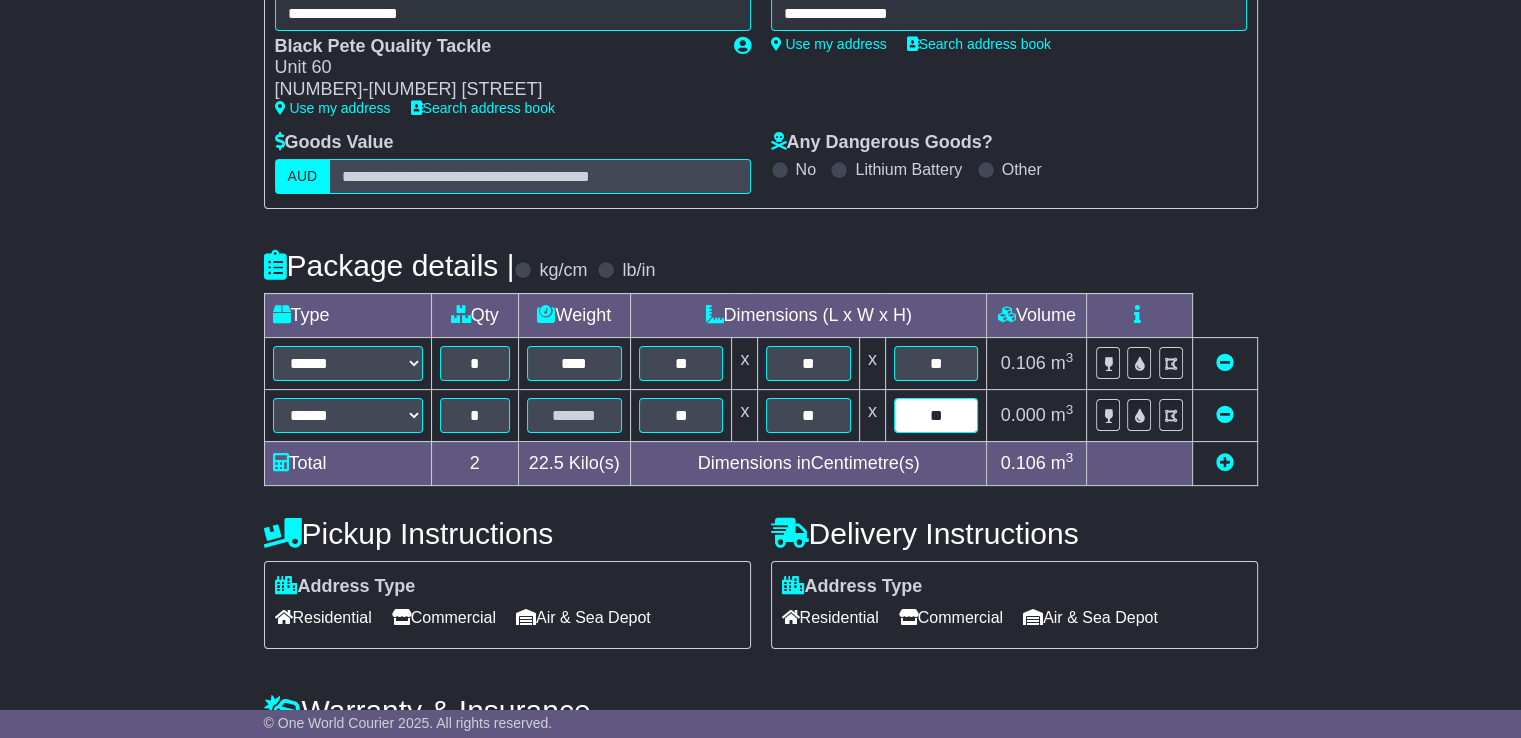 type on "**" 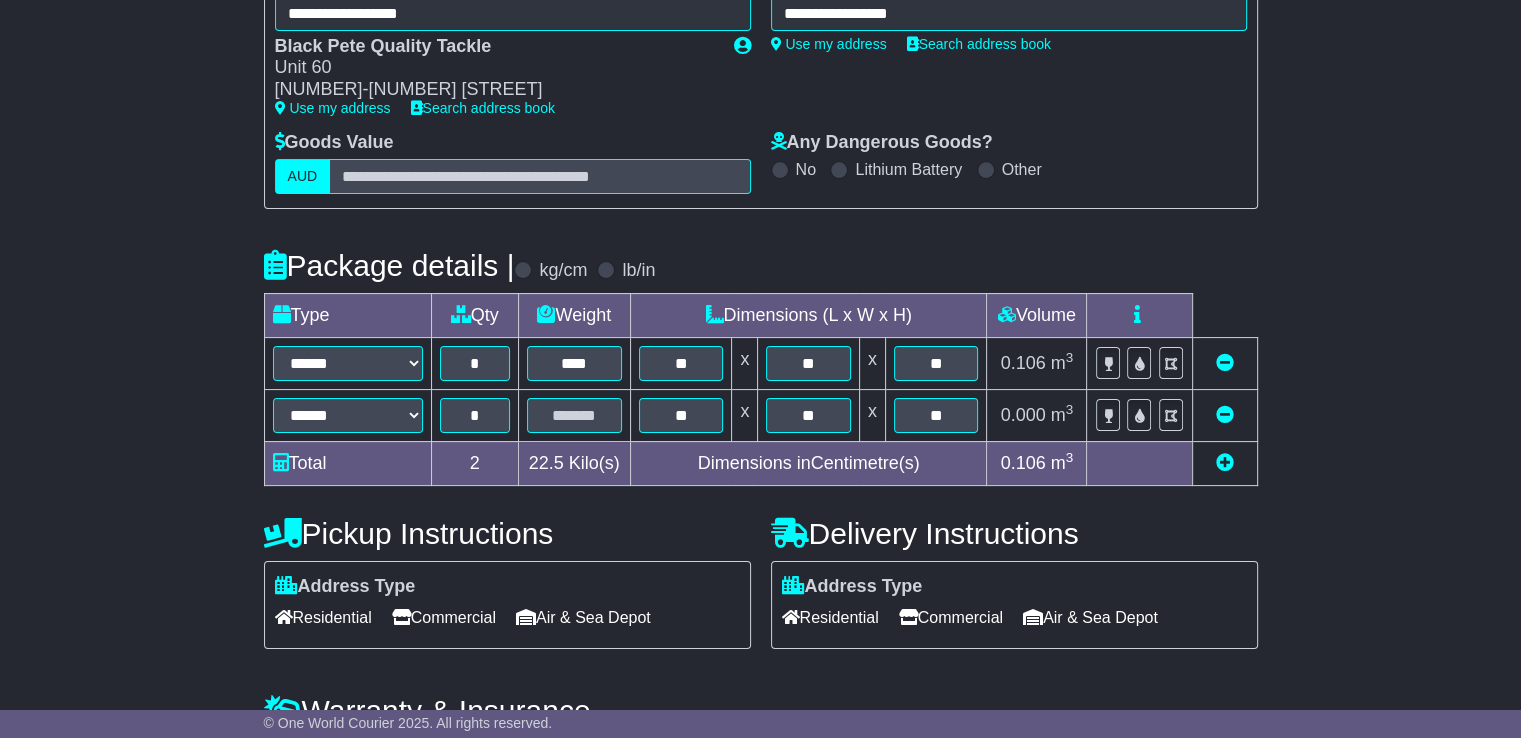 scroll, scrollTop: 435, scrollLeft: 0, axis: vertical 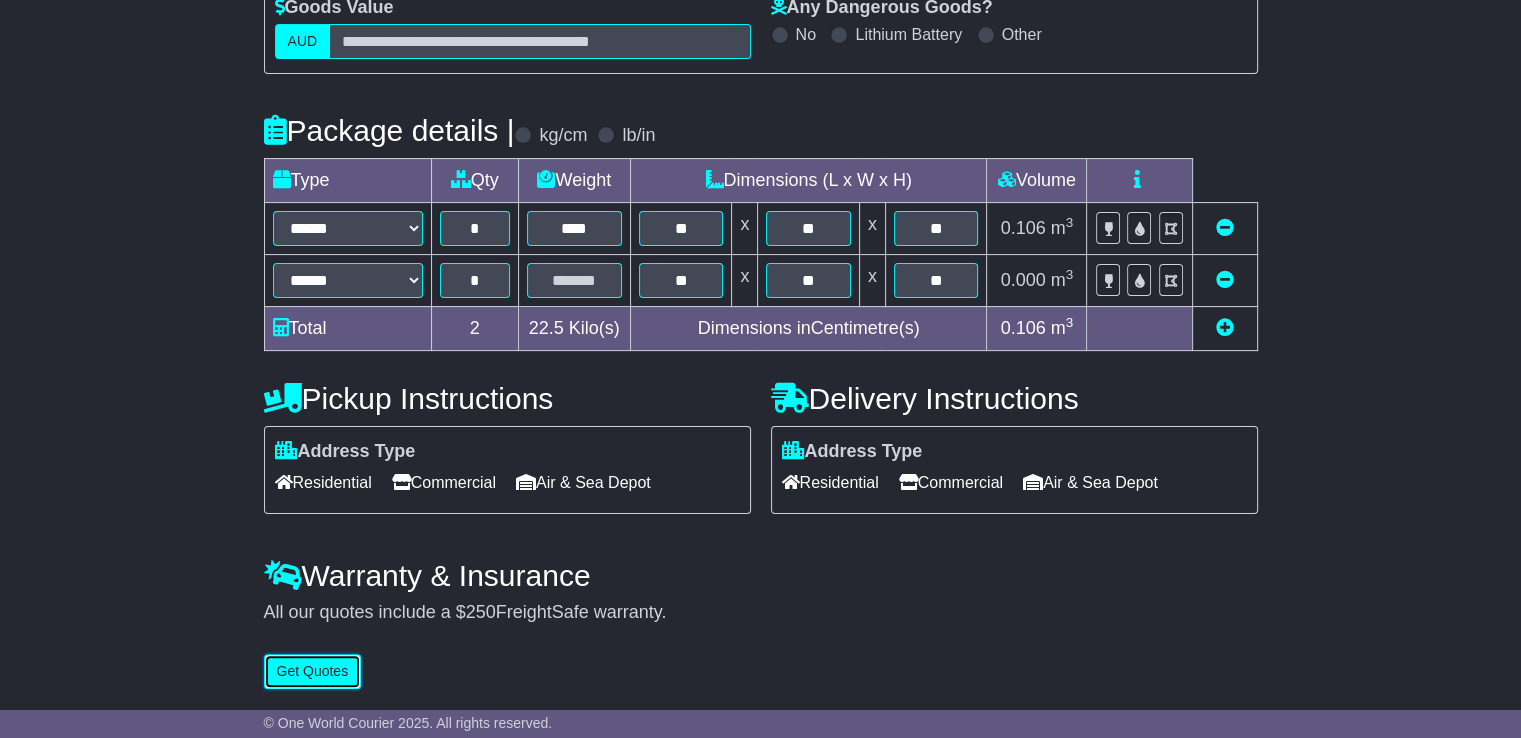 type 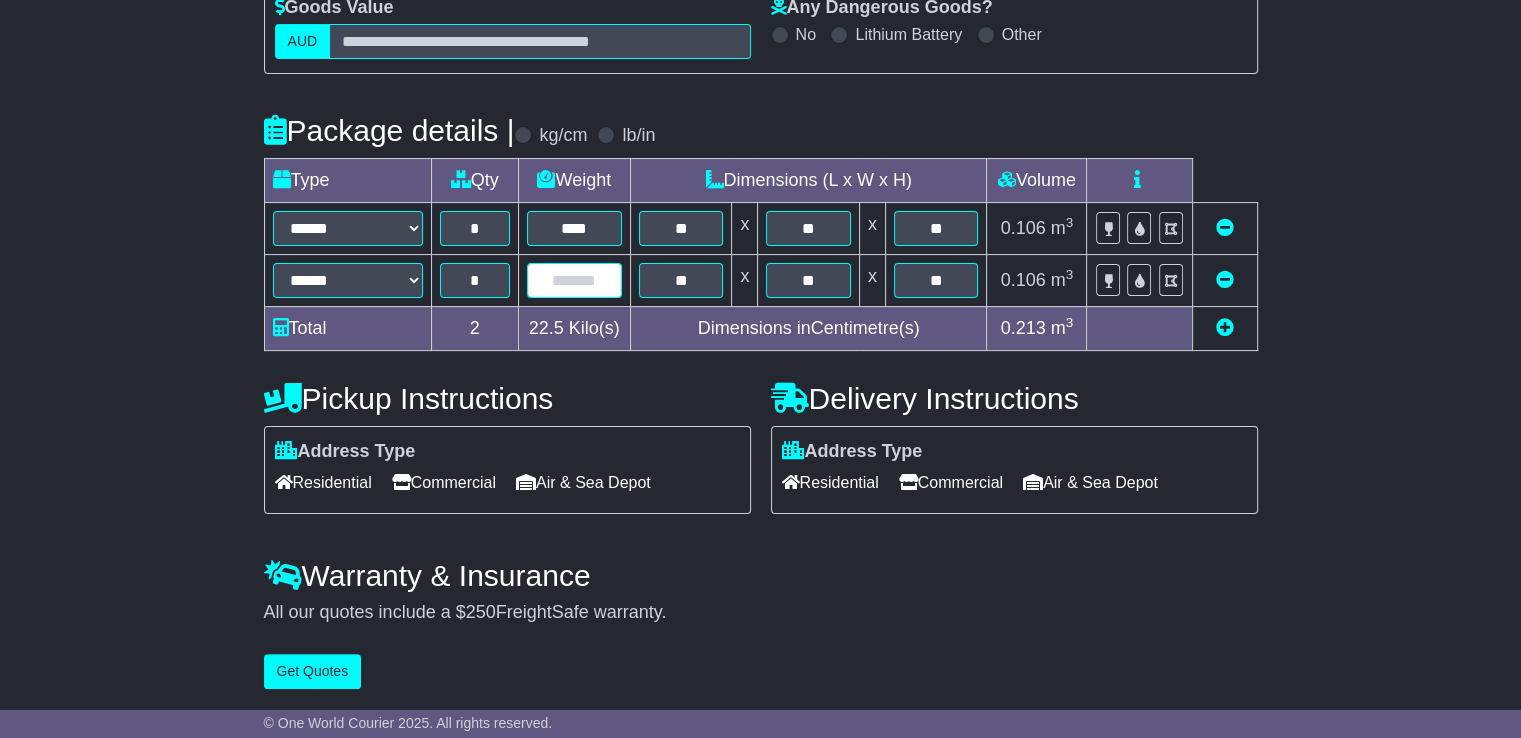 click at bounding box center [574, 280] 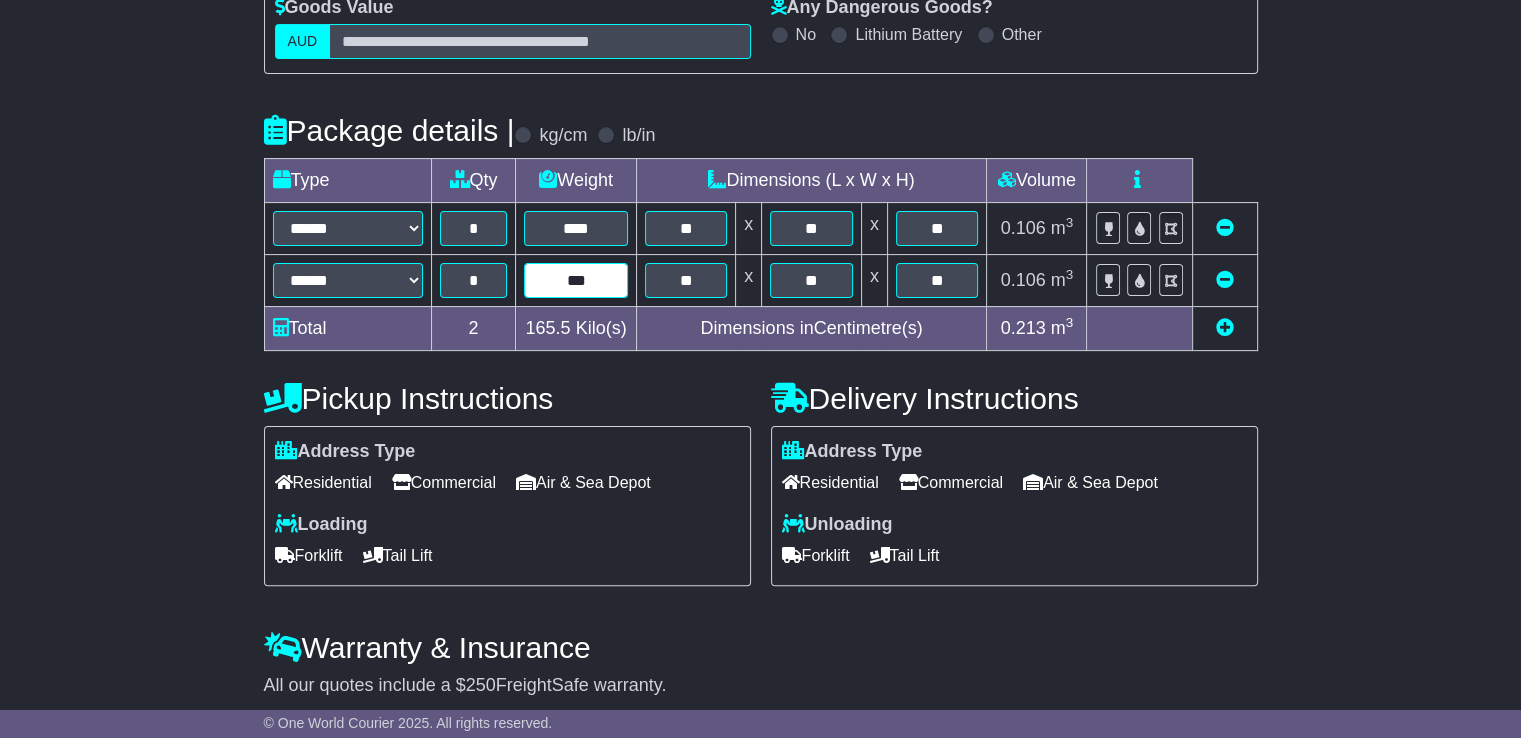 click on "***" at bounding box center [575, 280] 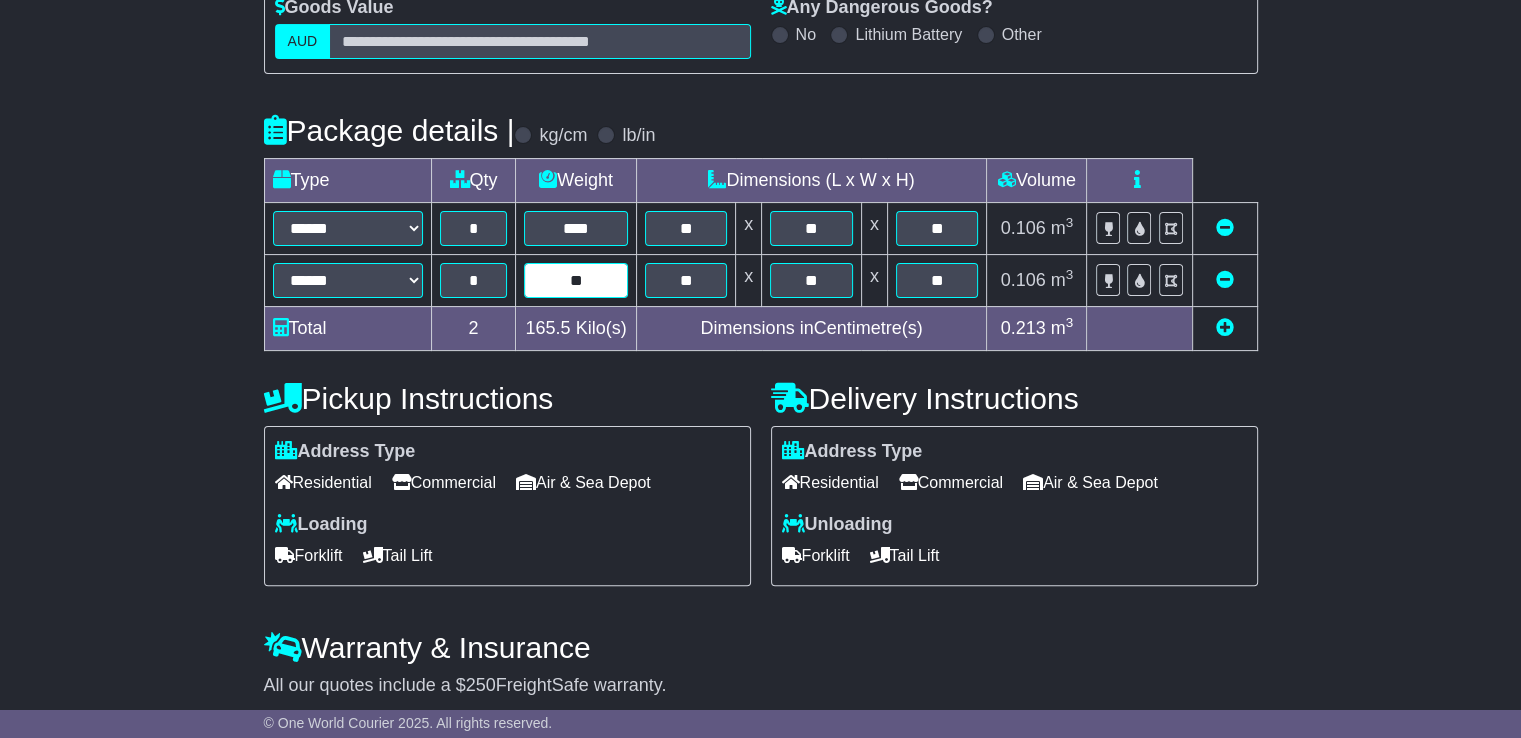 type on "**" 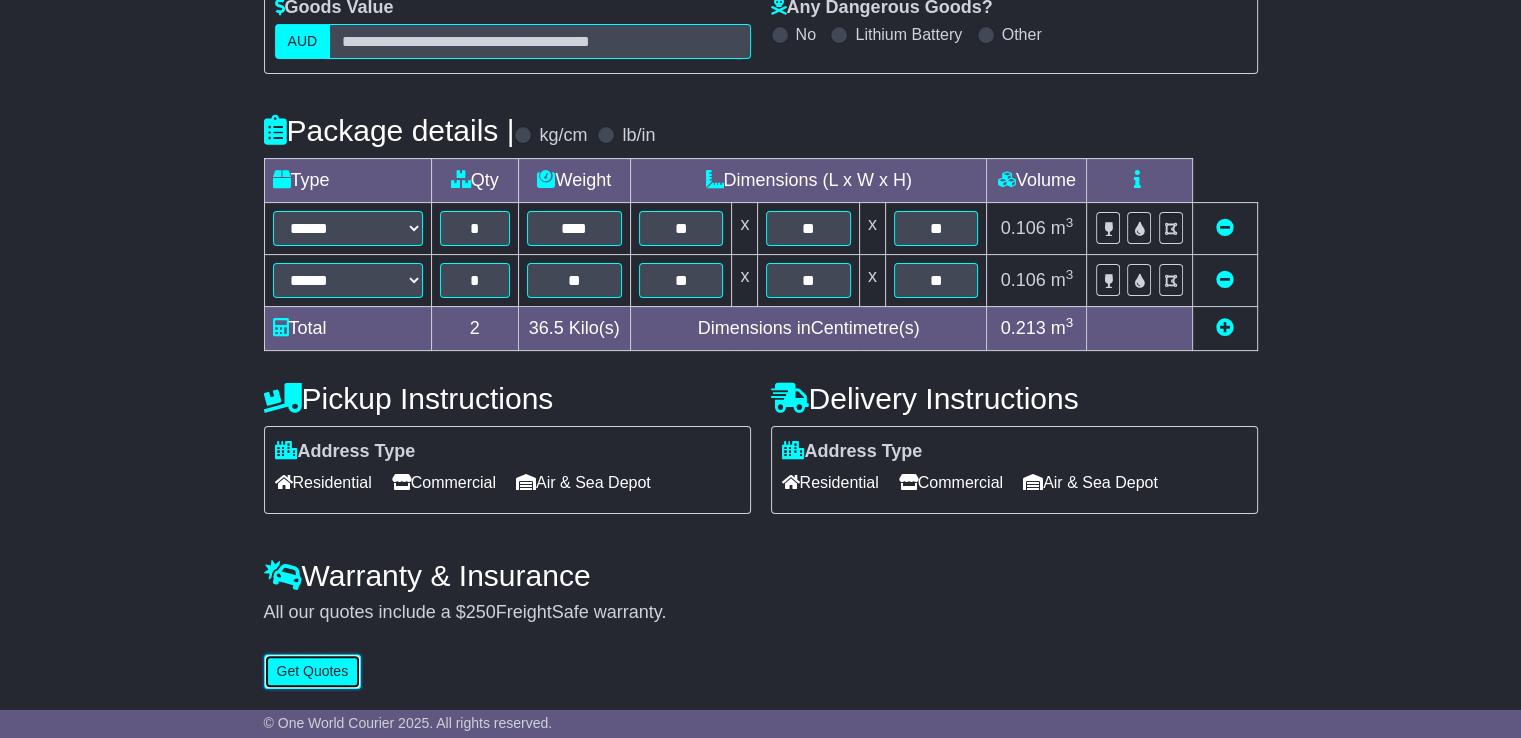 click on "Get Quotes" at bounding box center [313, 671] 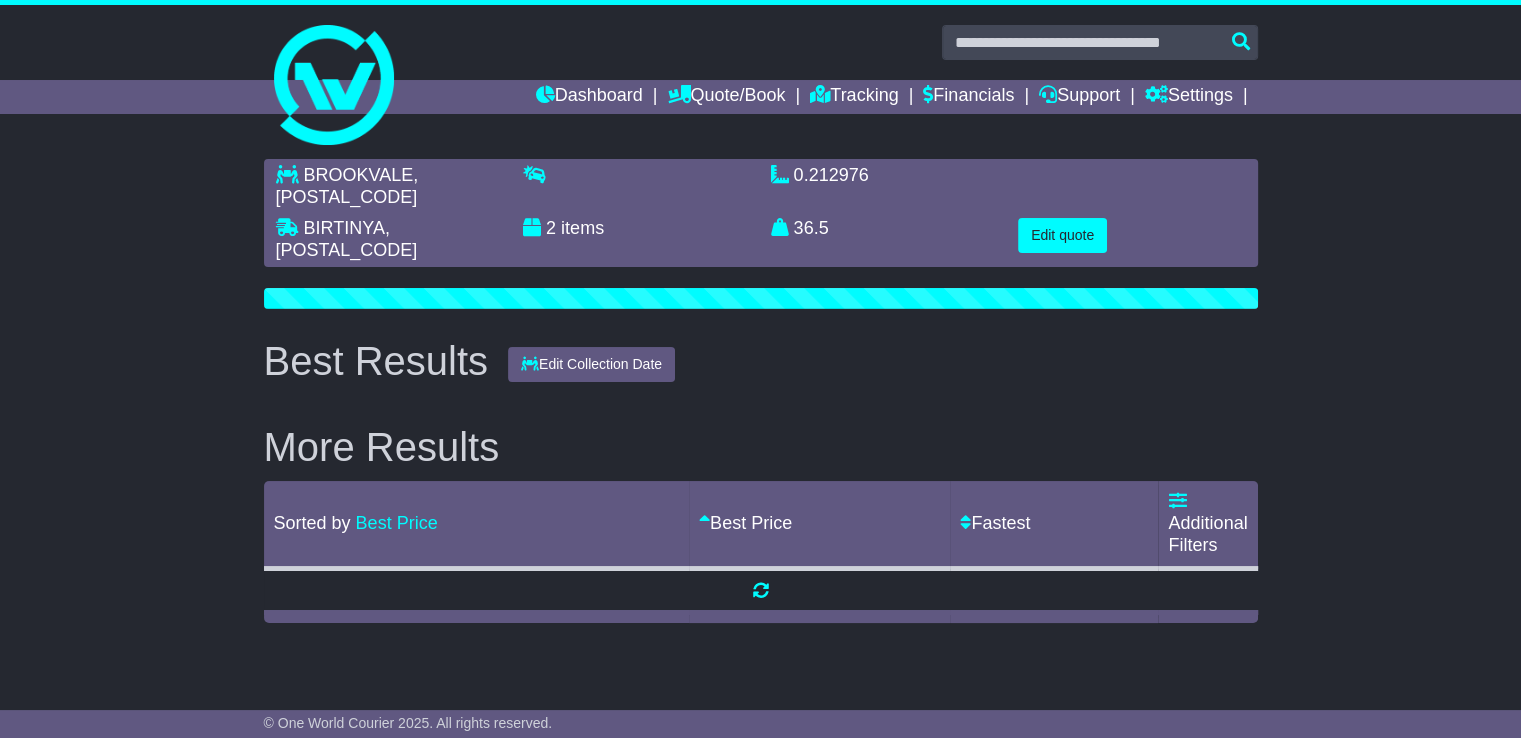 scroll, scrollTop: 0, scrollLeft: 0, axis: both 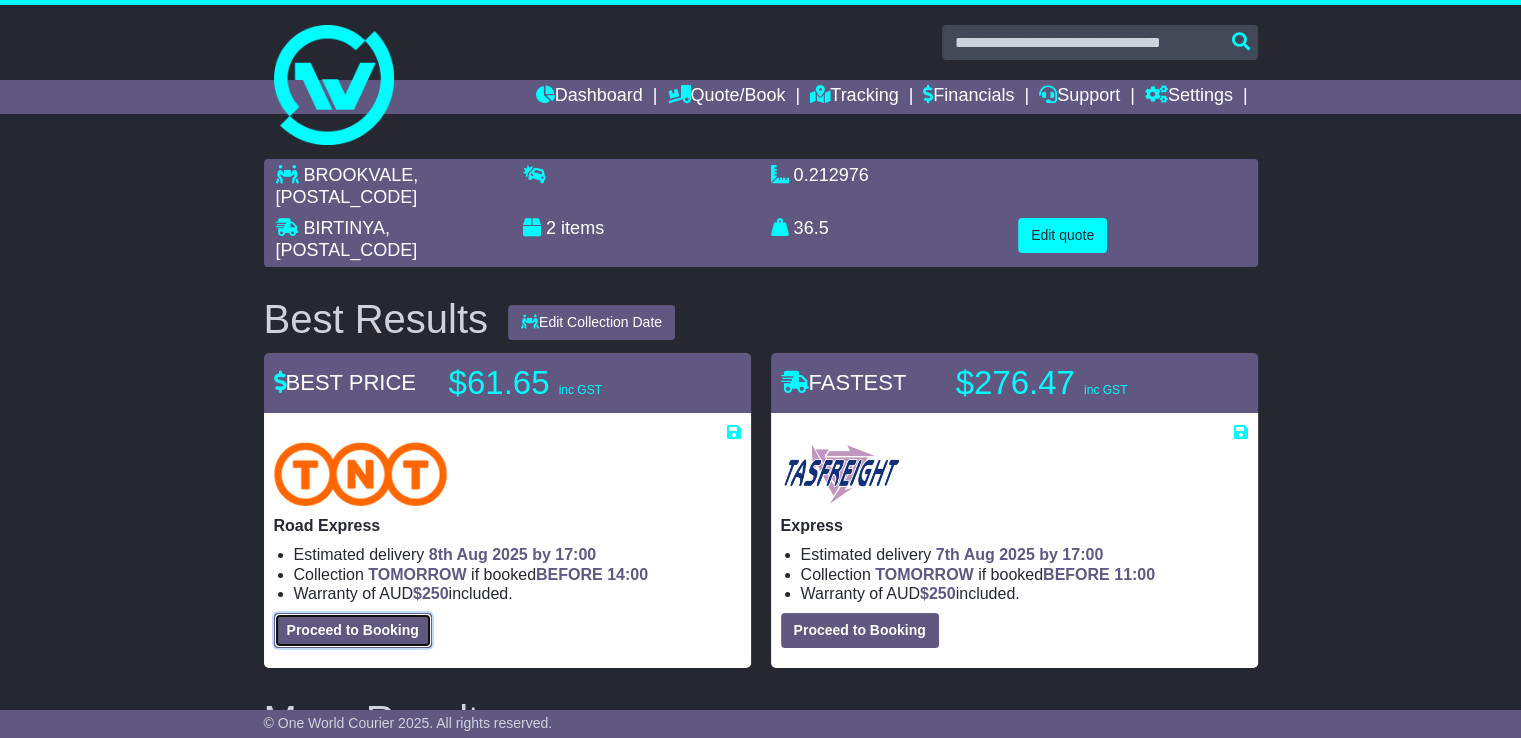 click on "Proceed to Booking" at bounding box center (353, 630) 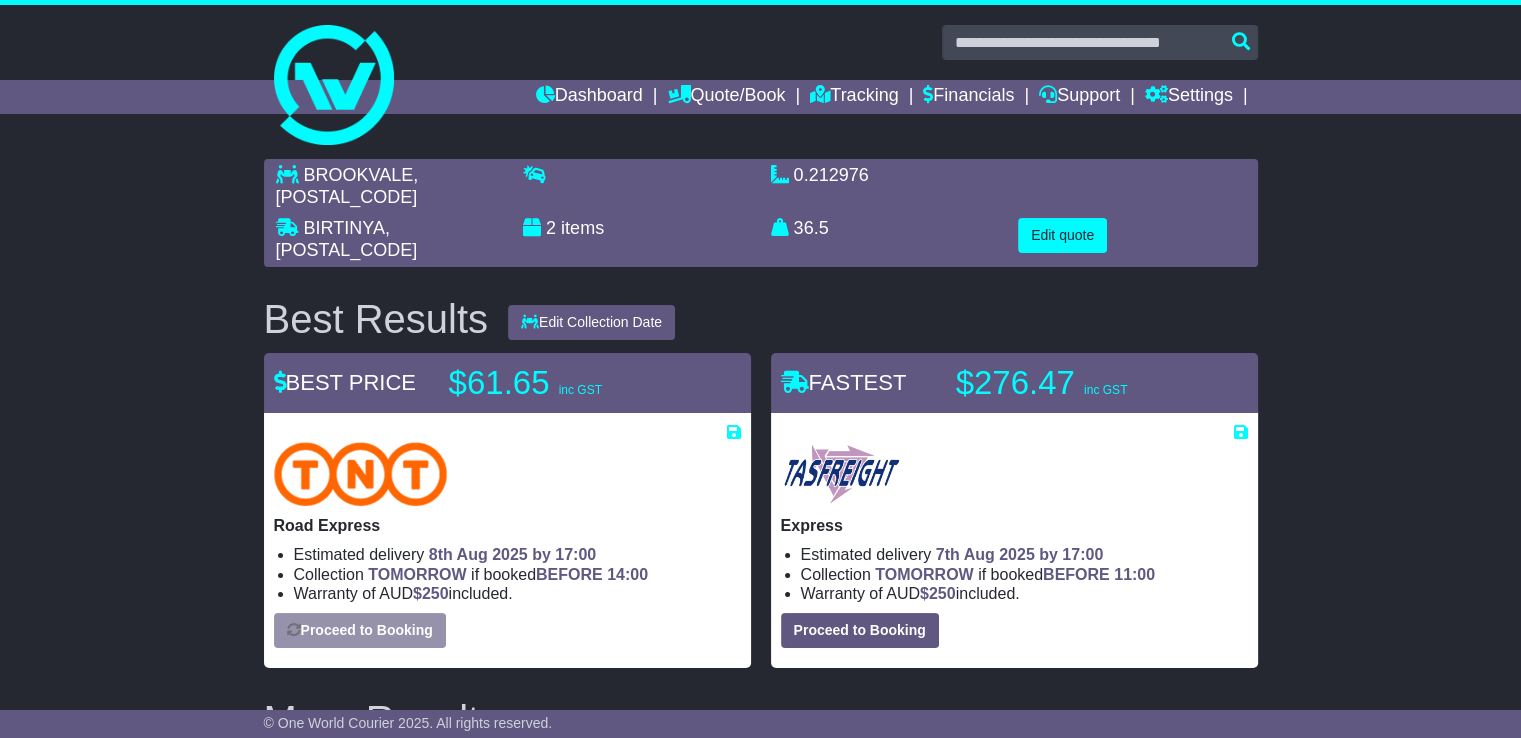 select on "****" 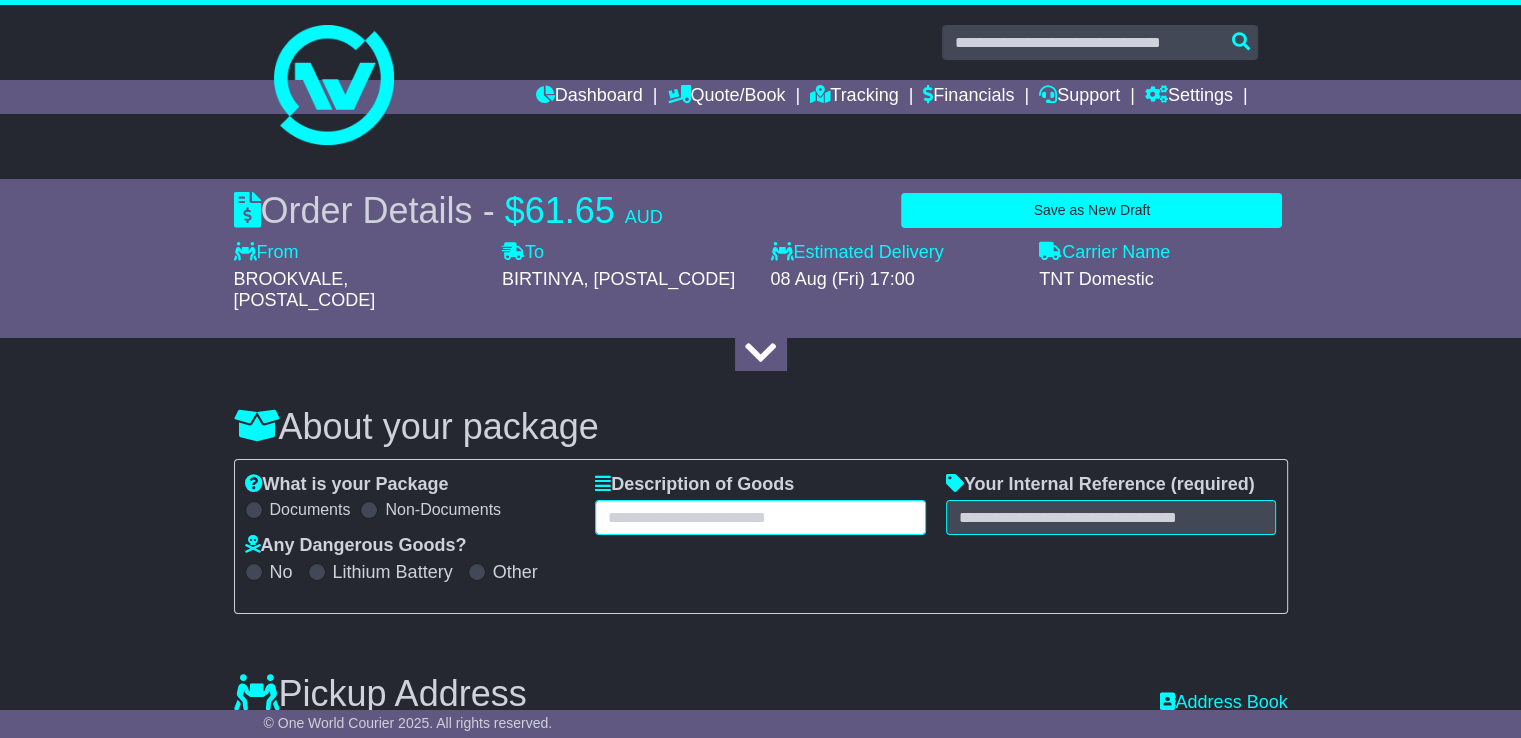 click at bounding box center (760, 517) 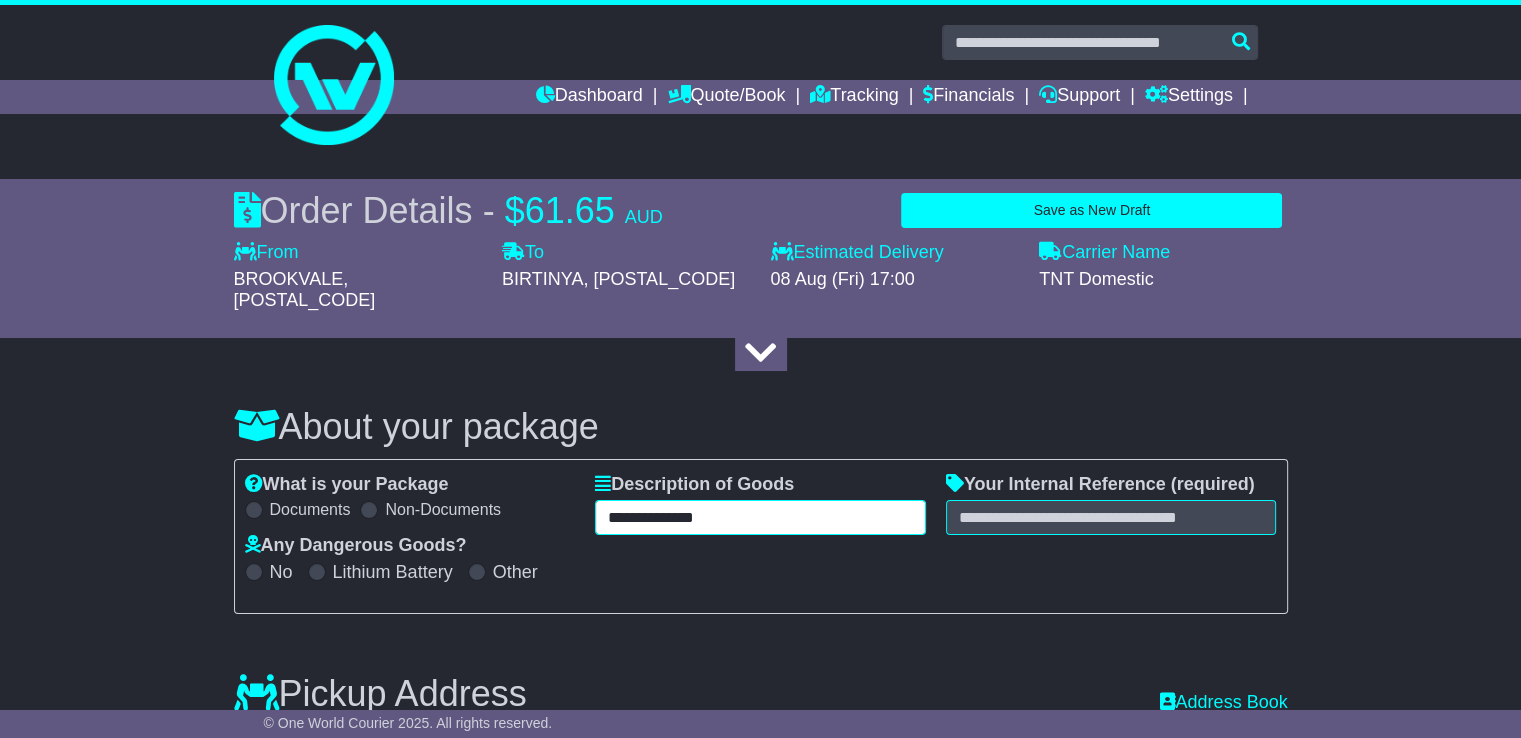 type on "**********" 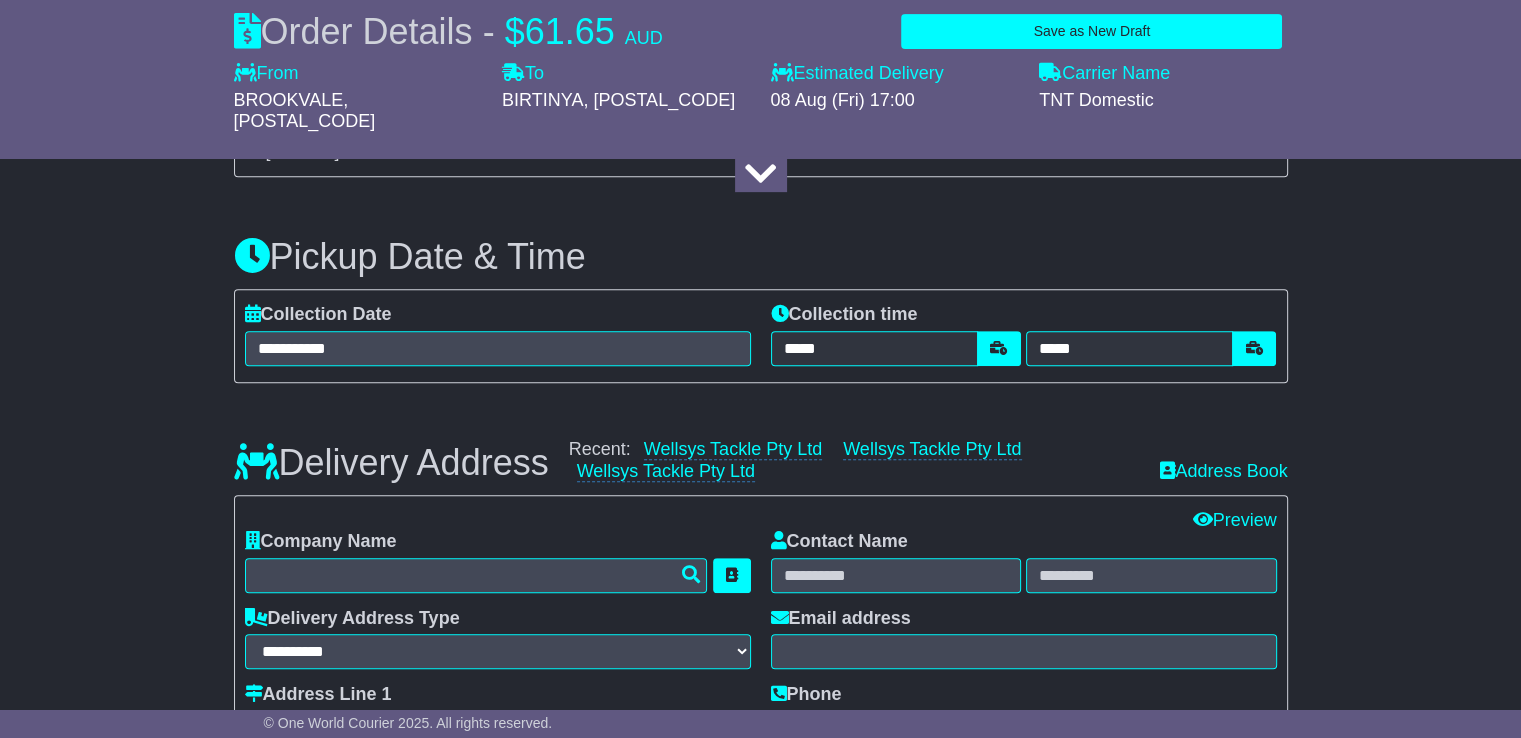 scroll, scrollTop: 900, scrollLeft: 0, axis: vertical 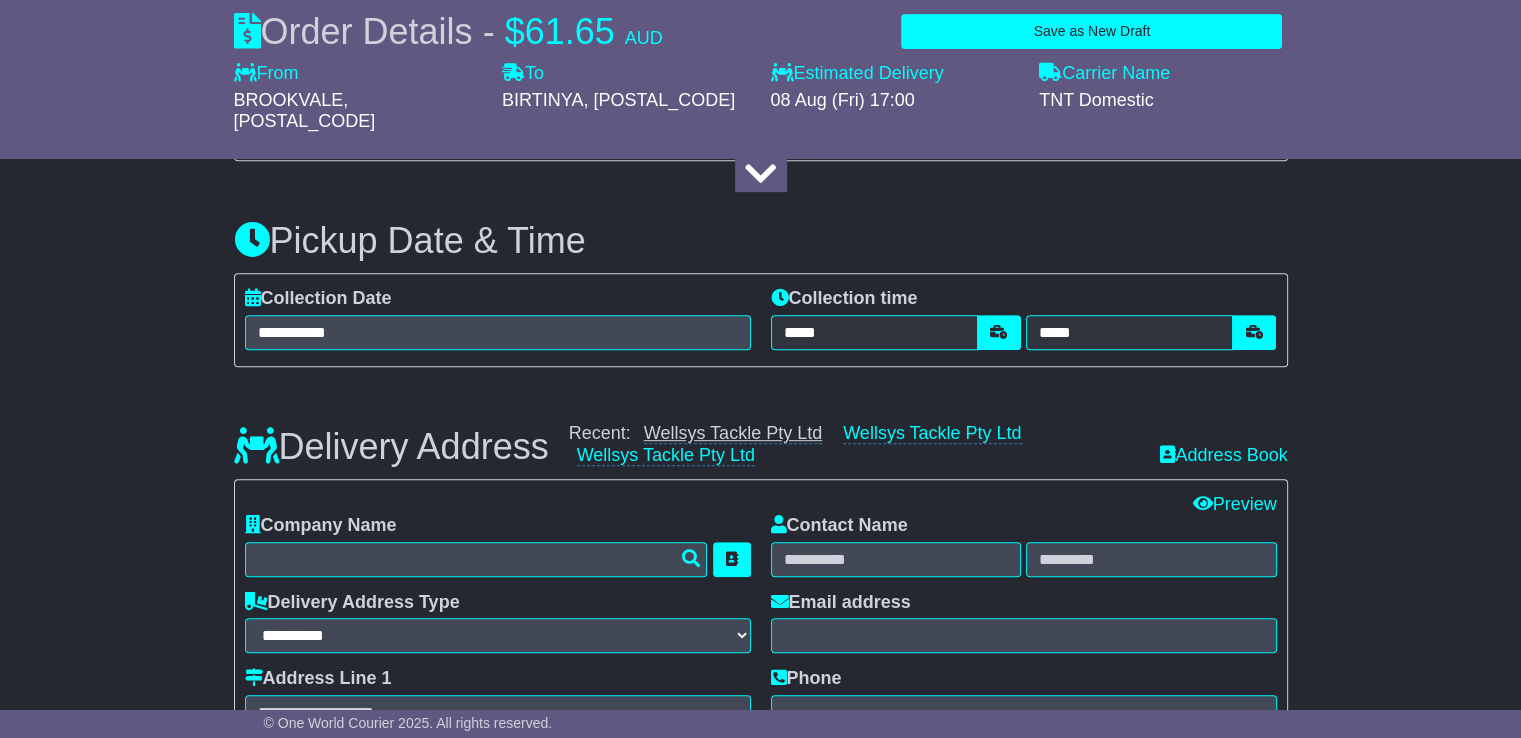 type on "********" 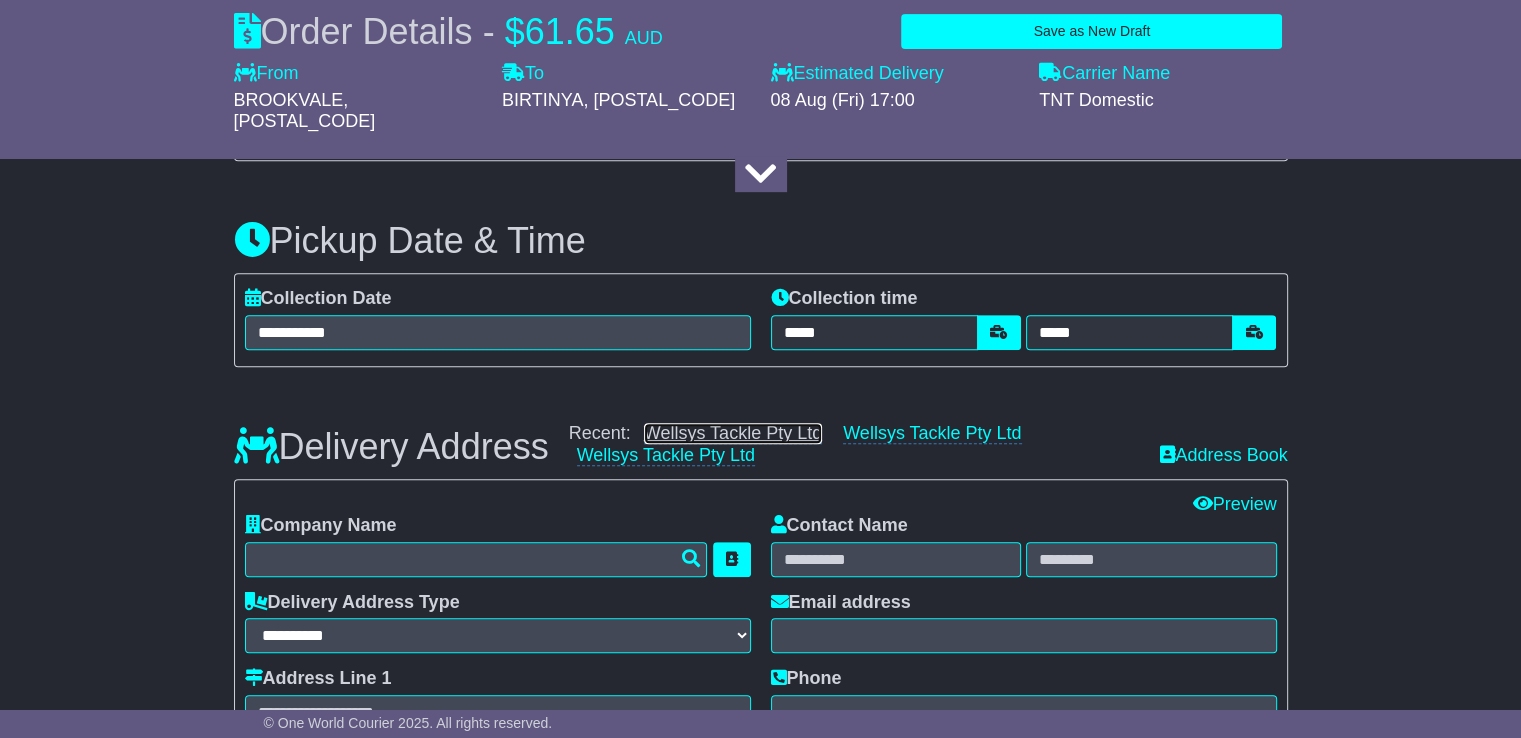 click on "Wellsys Tackle Pty Ltd" at bounding box center (733, 433) 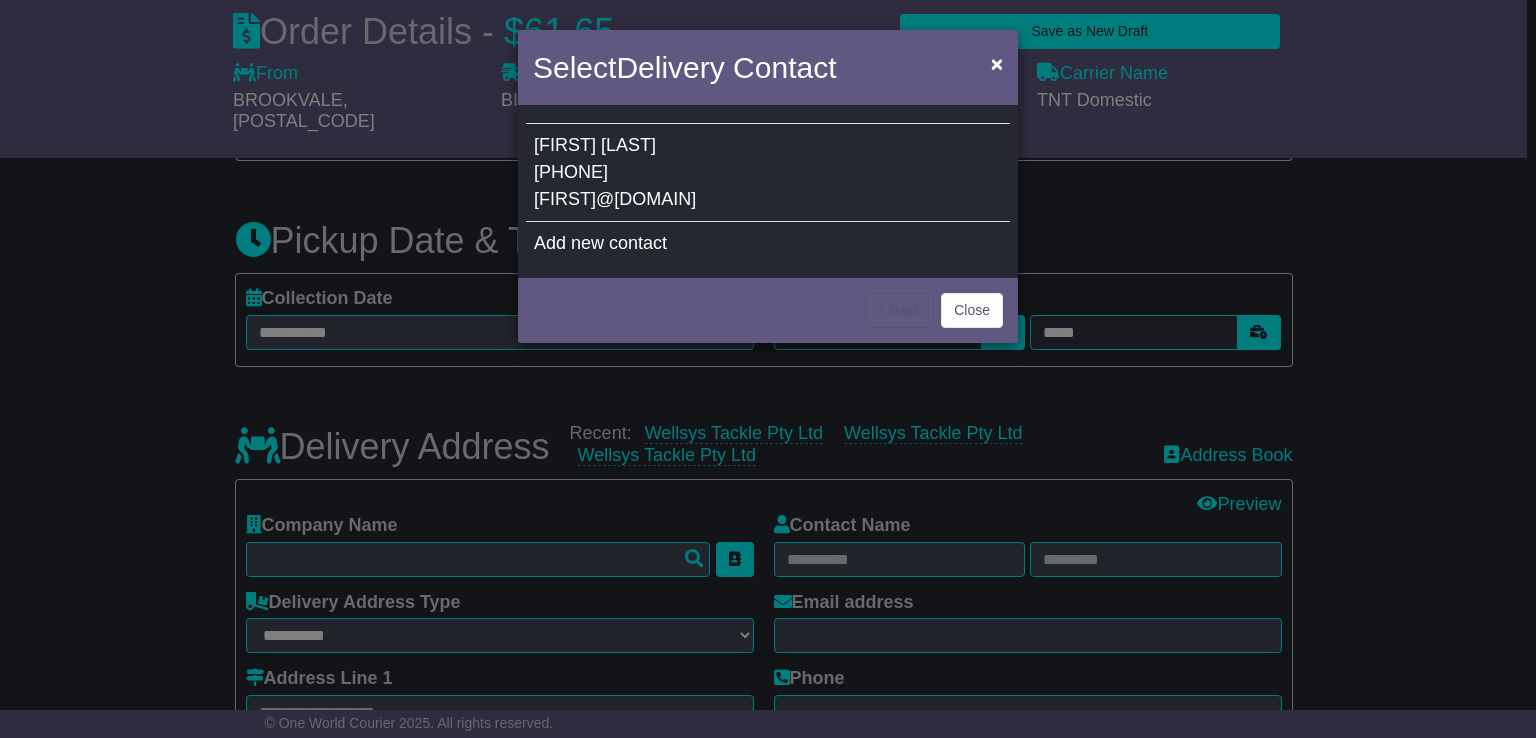 click on "[FIRST]   [LAST]
[PHONE]
[FIRST]@[DOMAIN]" at bounding box center (768, 173) 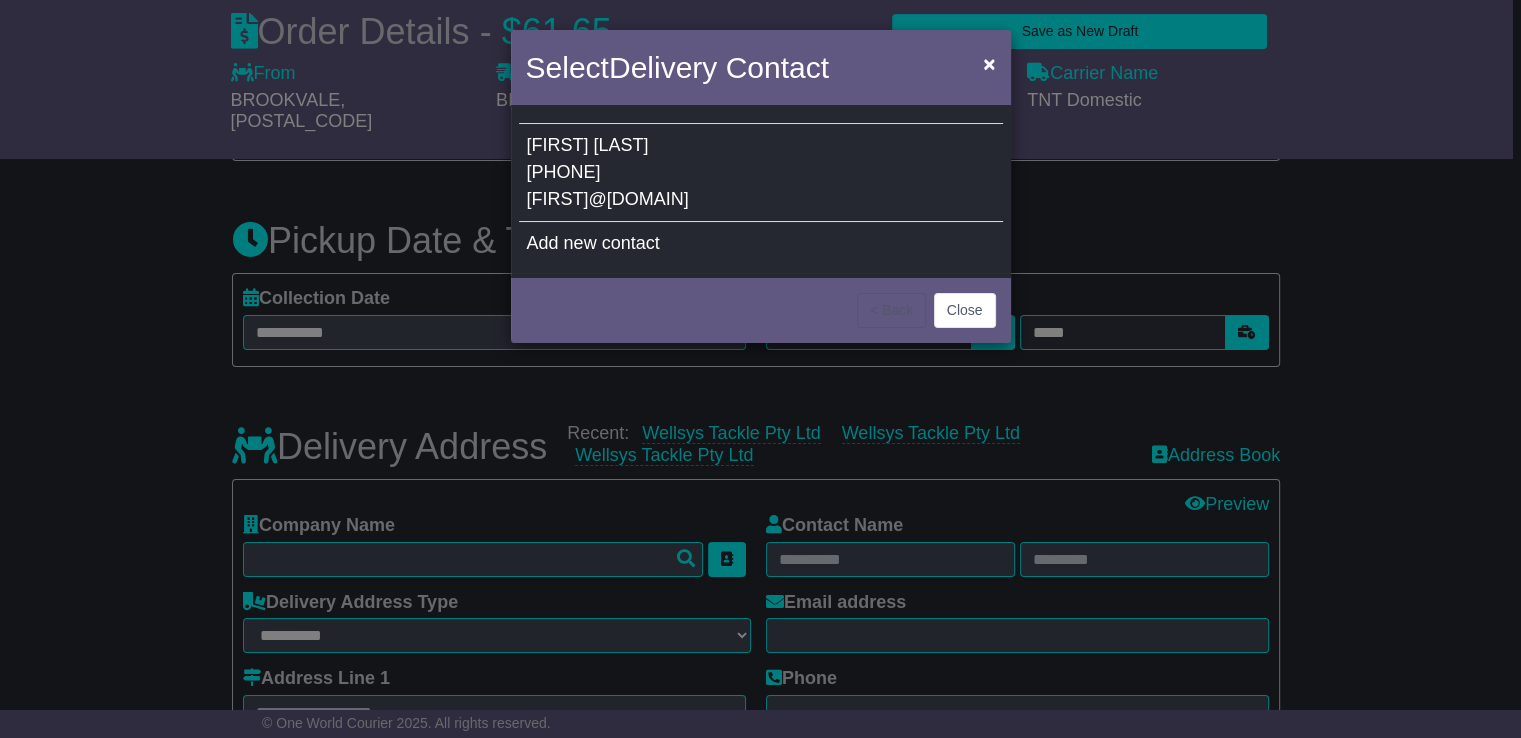 type on "**********" 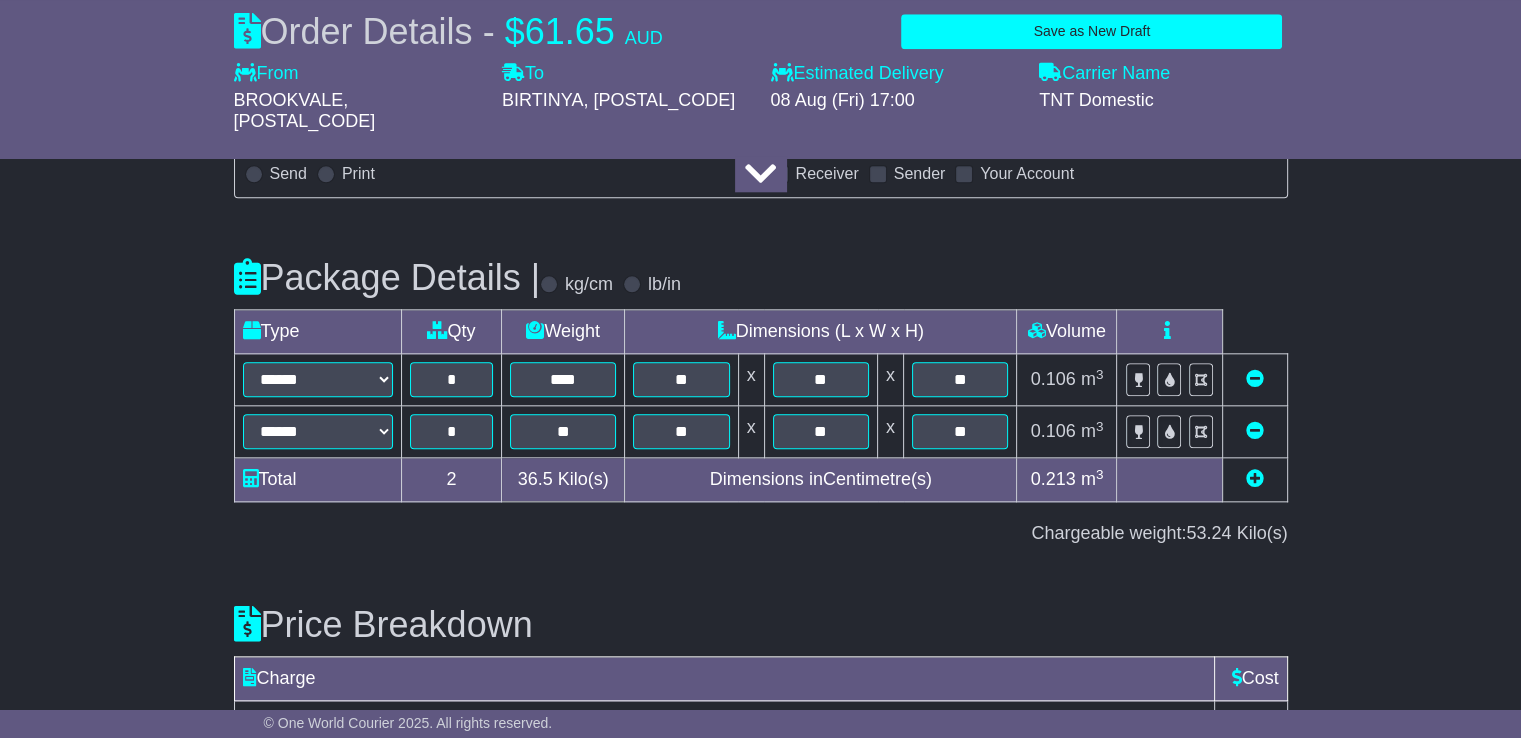 scroll, scrollTop: 2228, scrollLeft: 0, axis: vertical 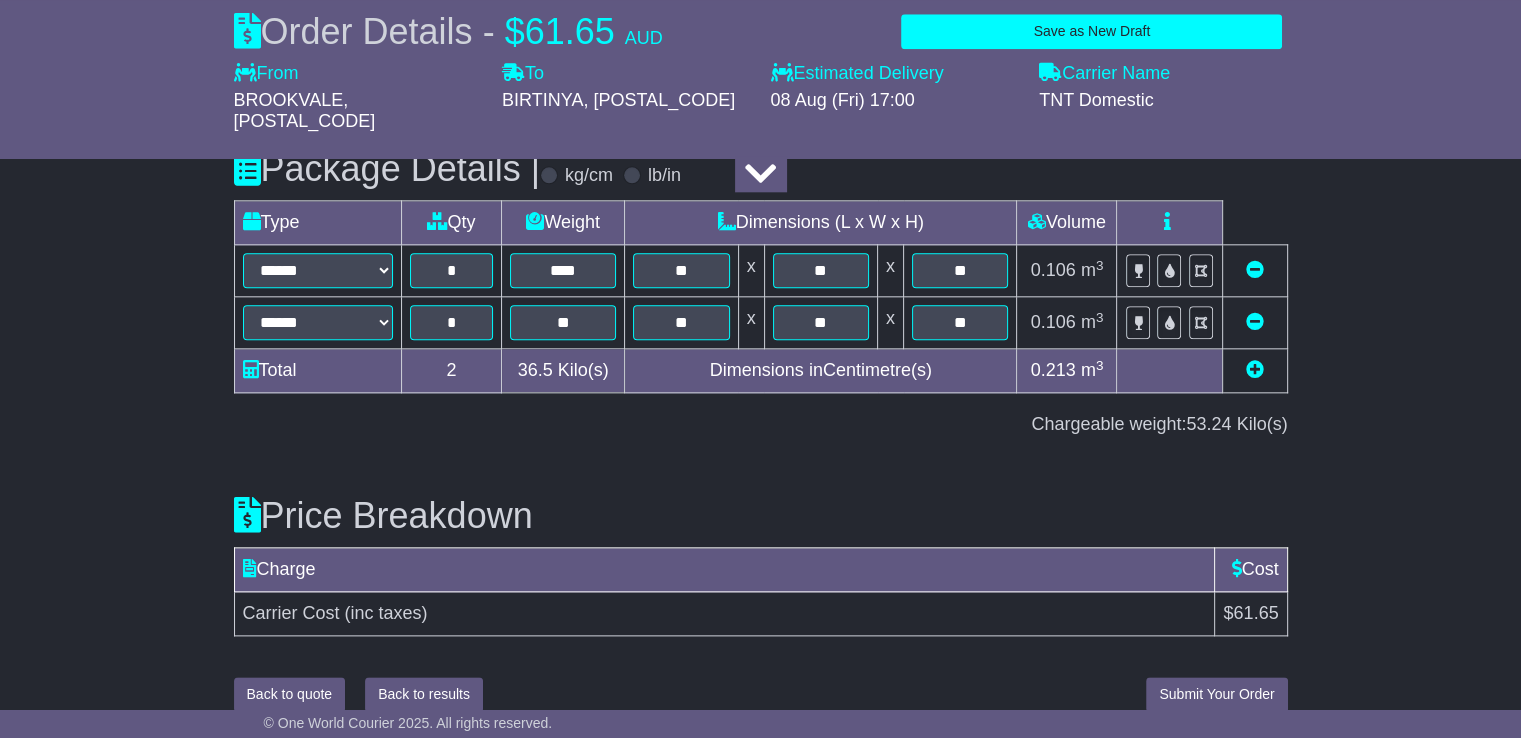 click on "Creating booking...
Back to quote
Back to results
Submit Your Order (POA)
Submit Your Order" at bounding box center (761, 694) 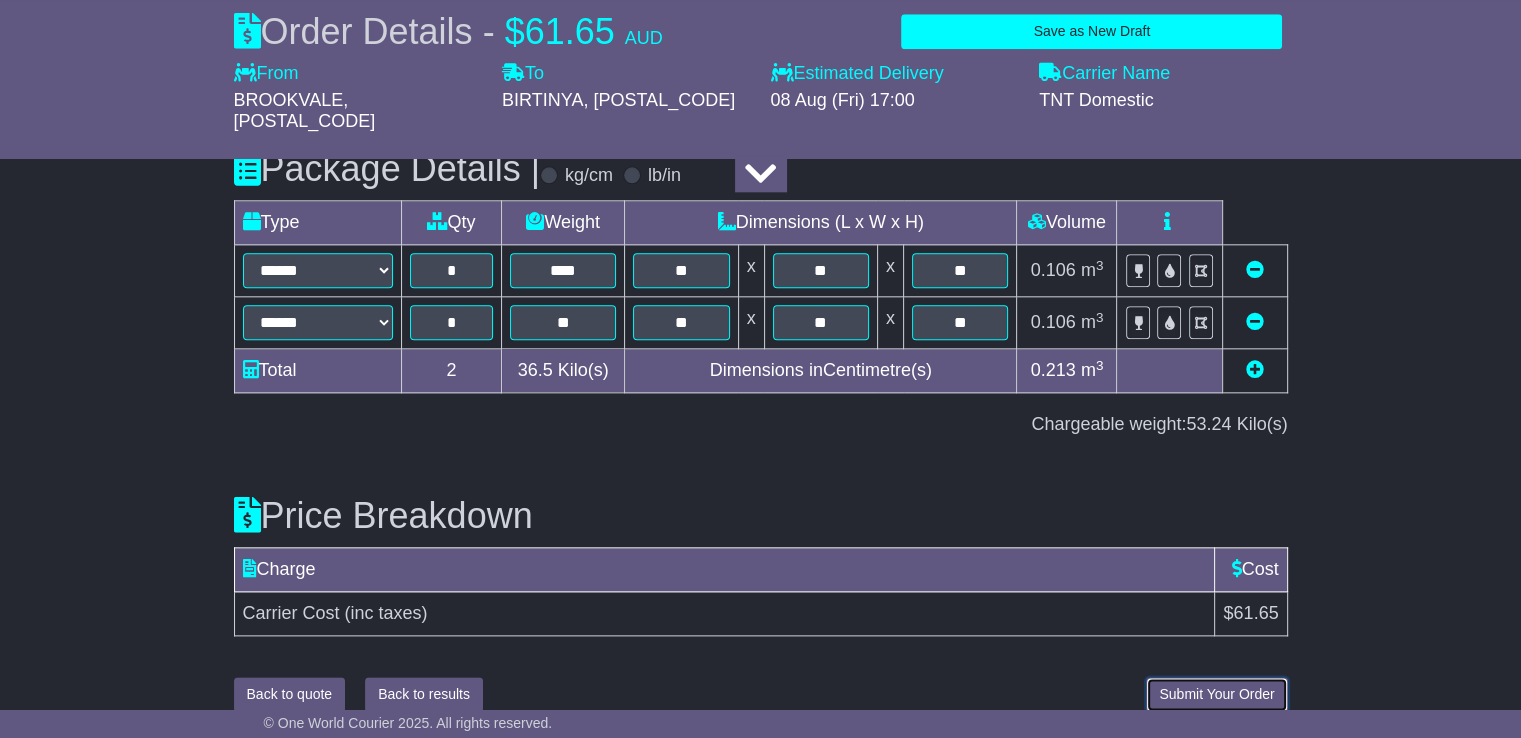 click on "Submit Your Order" at bounding box center (1216, 694) 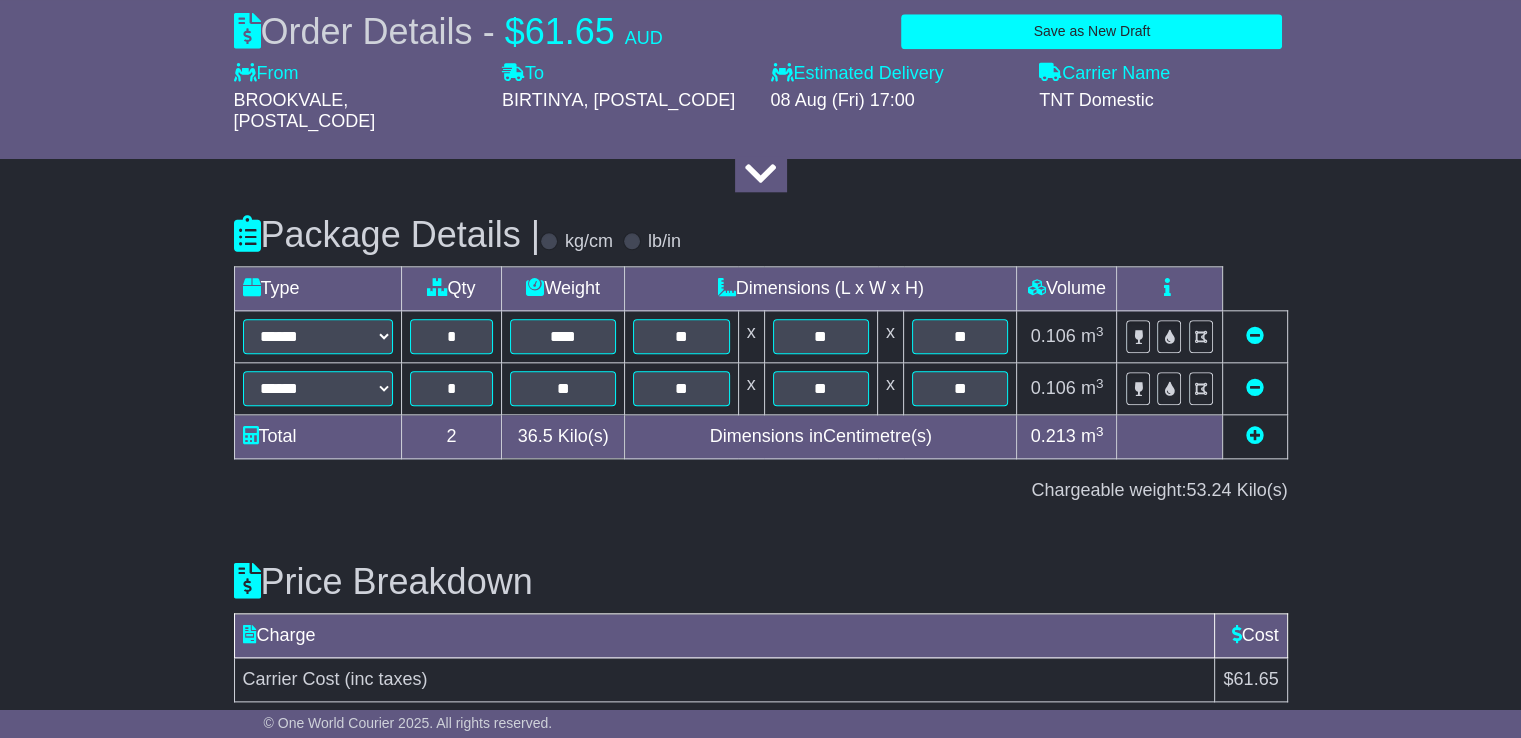 scroll, scrollTop: 2303, scrollLeft: 0, axis: vertical 